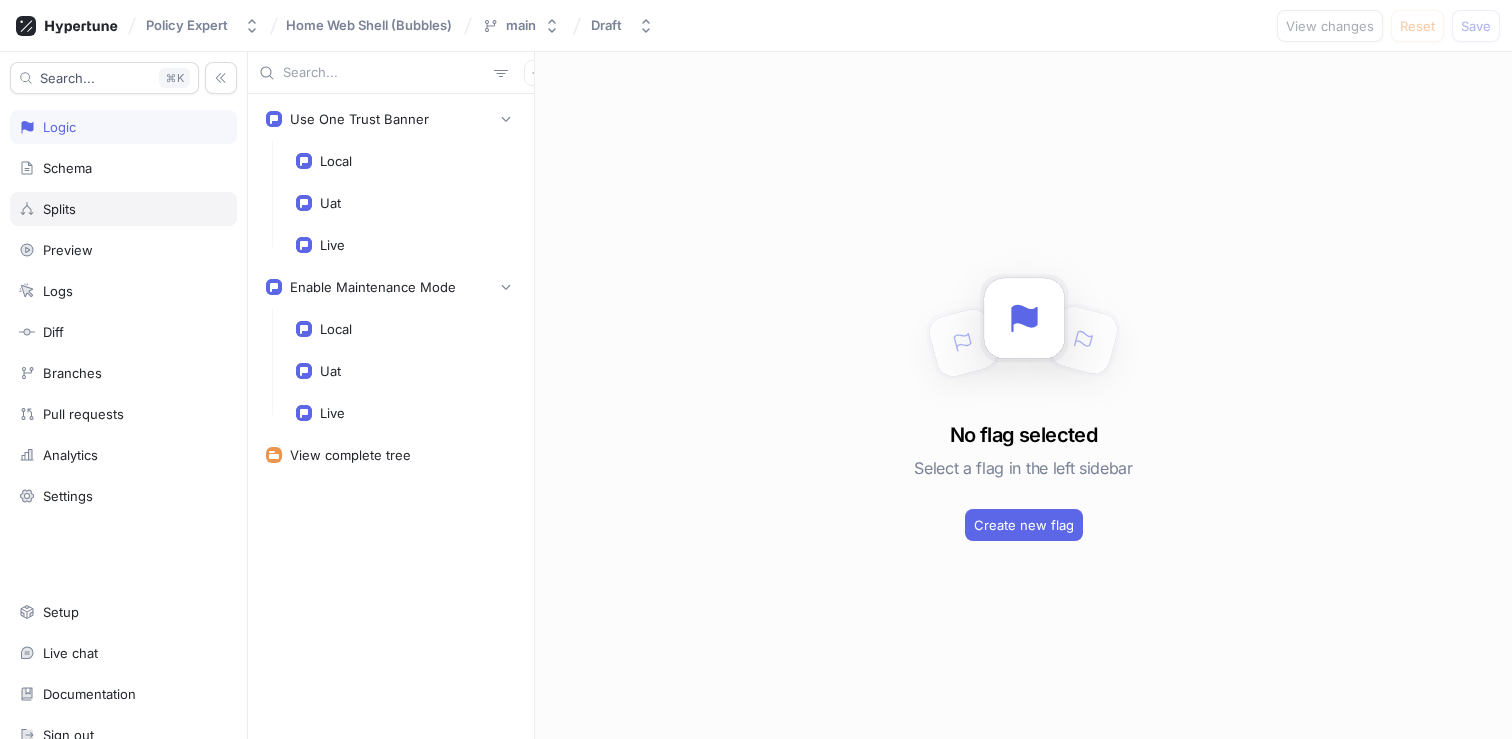 scroll, scrollTop: 0, scrollLeft: 0, axis: both 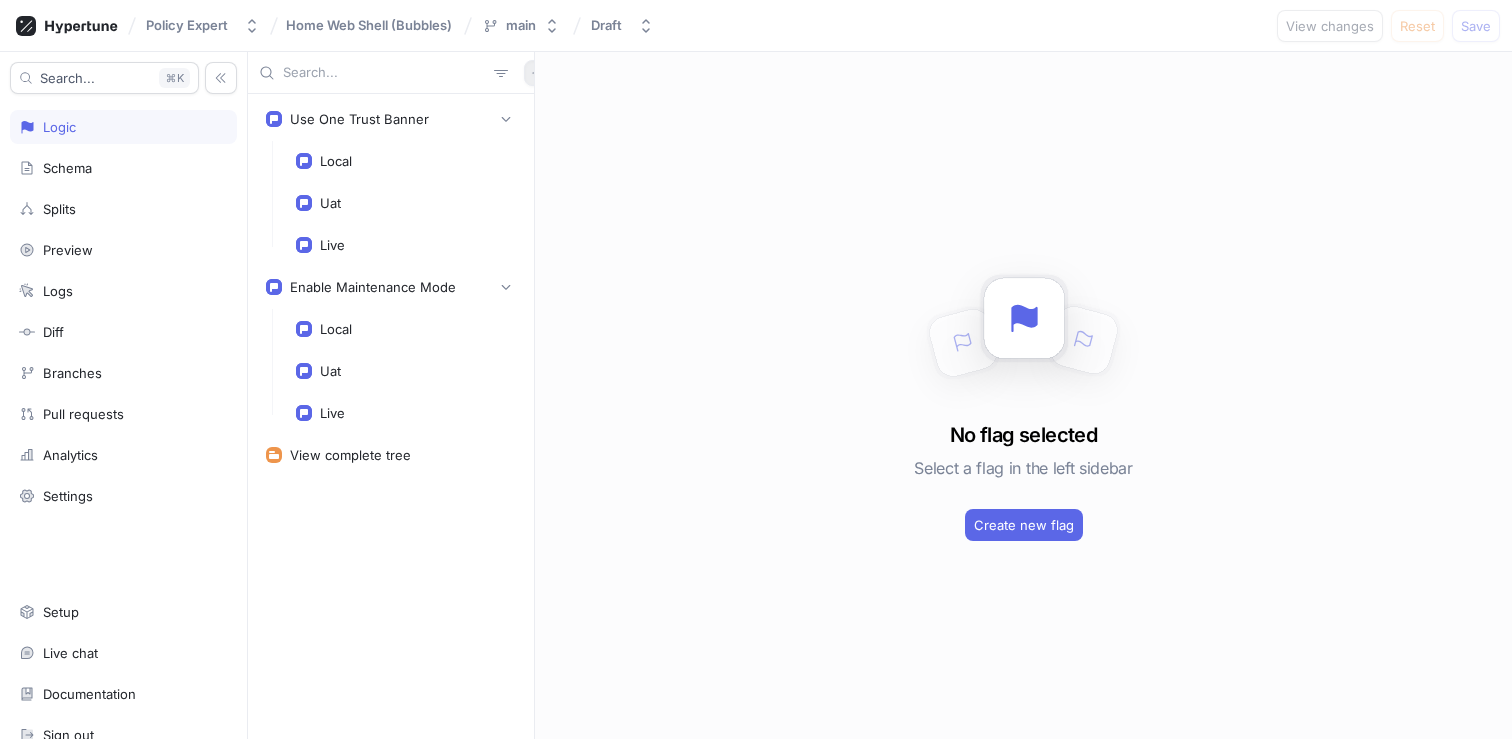 click 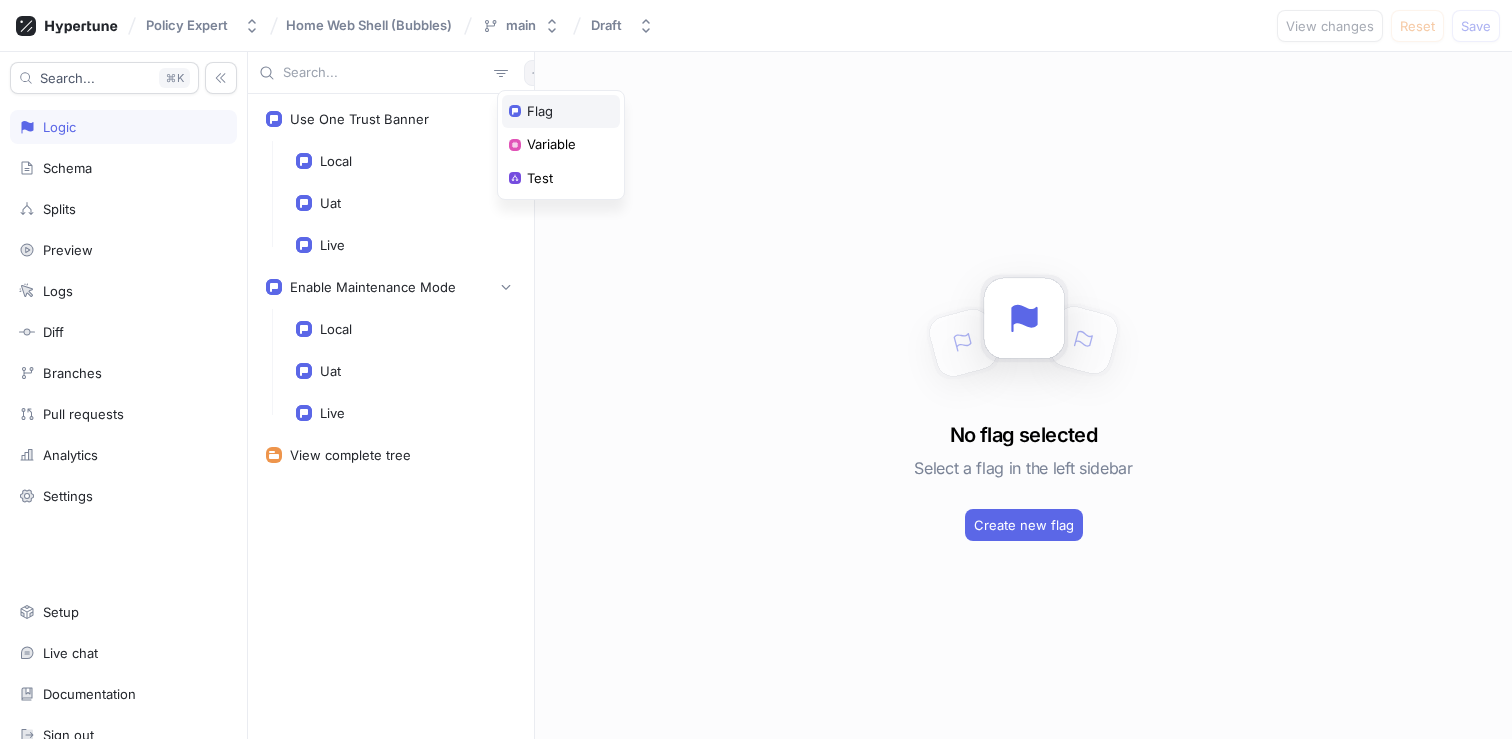 click on "Flag" at bounding box center [561, 112] 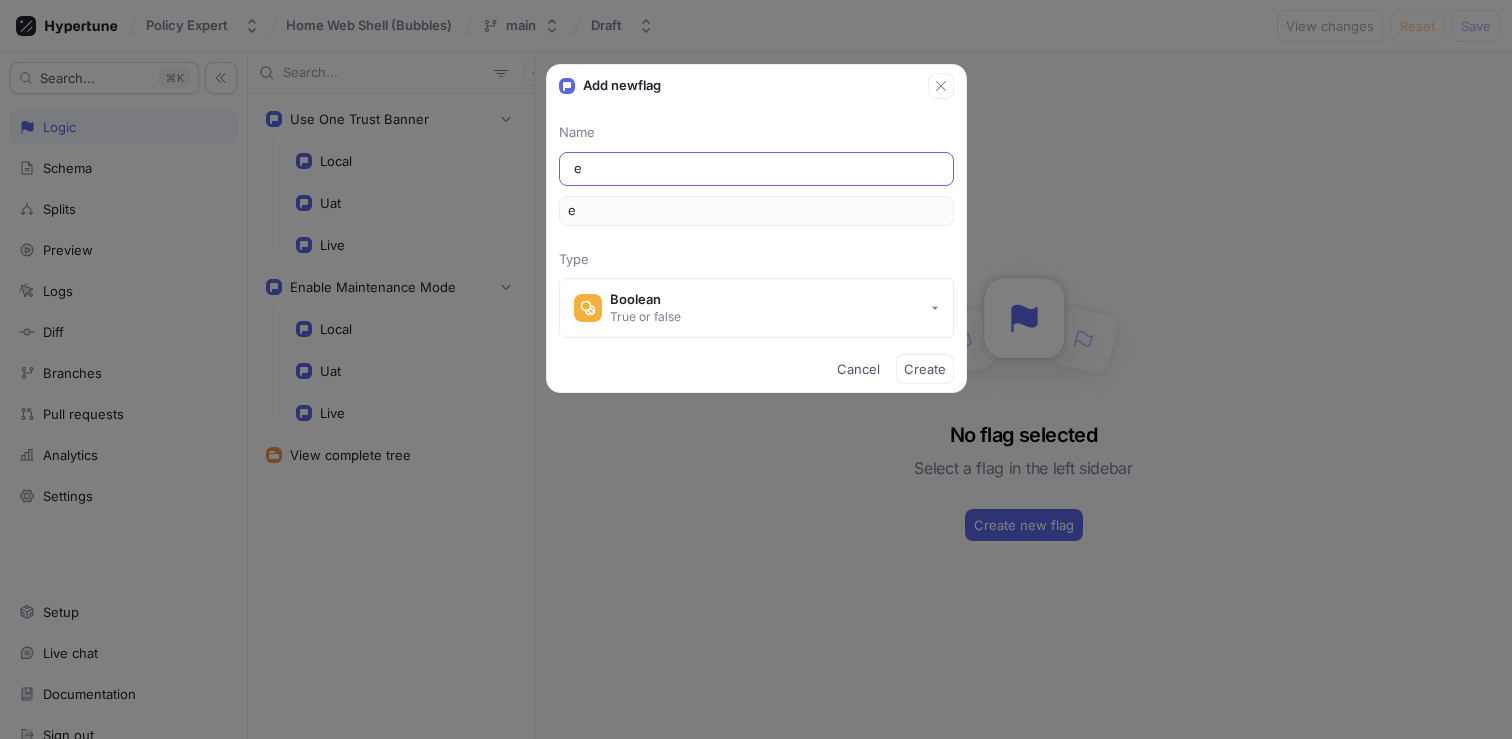 type on "en" 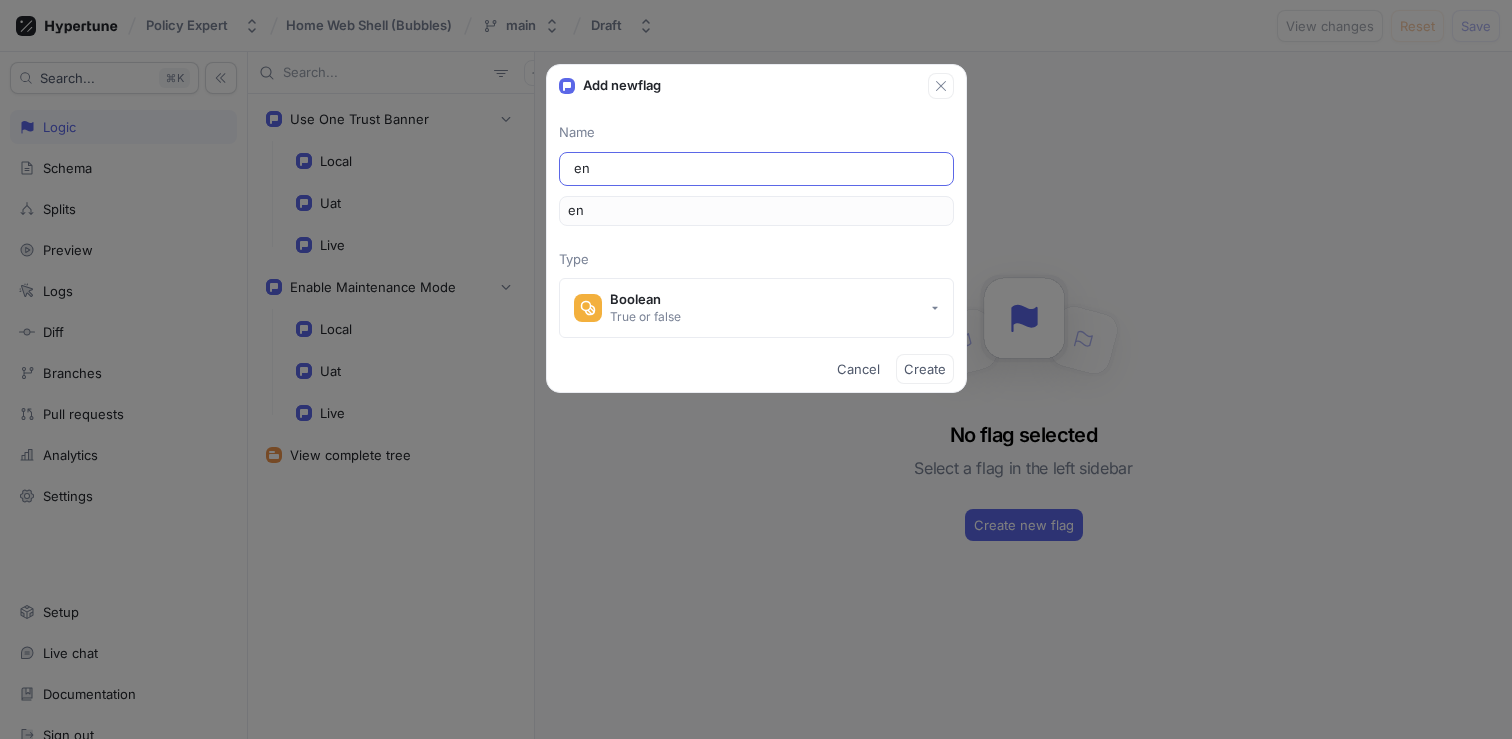 type on "ena" 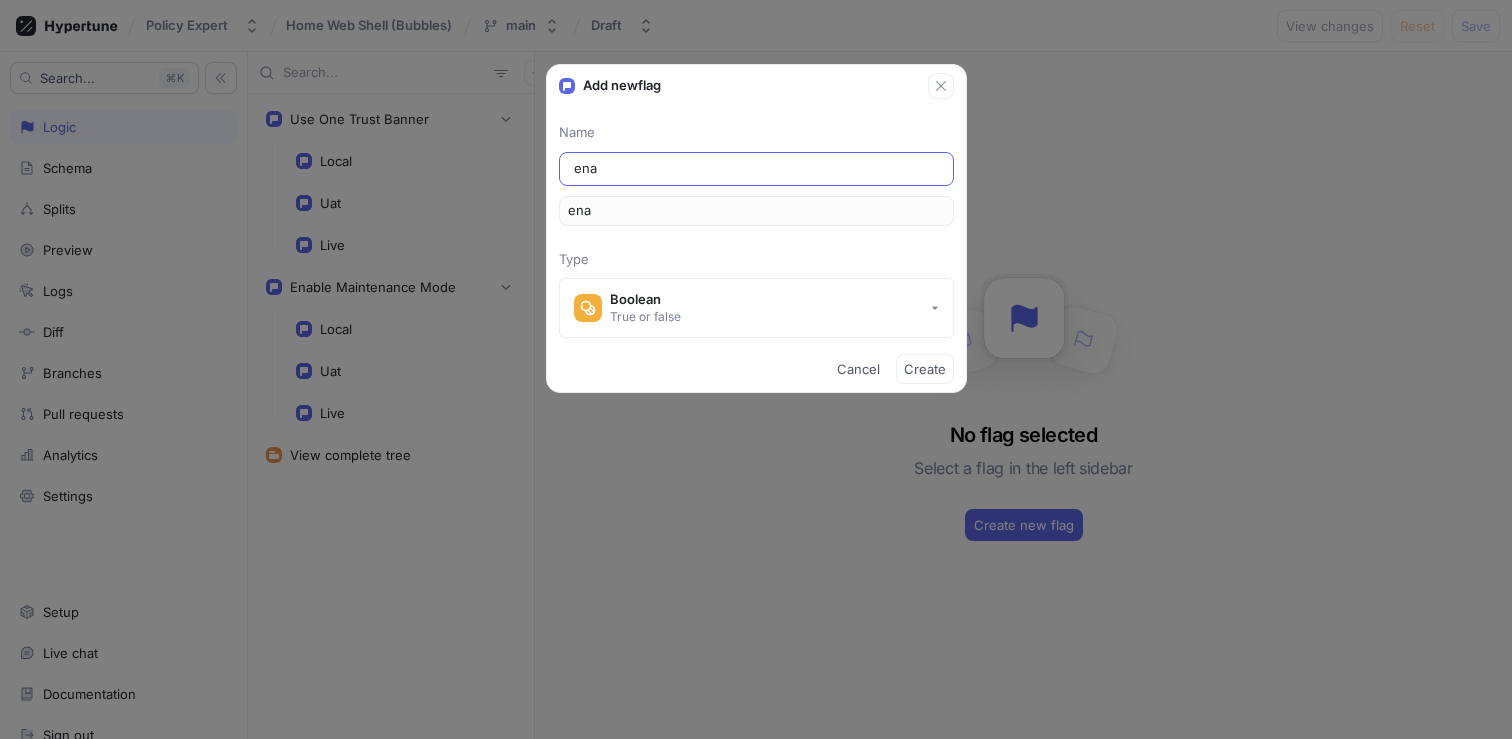 type on "enab" 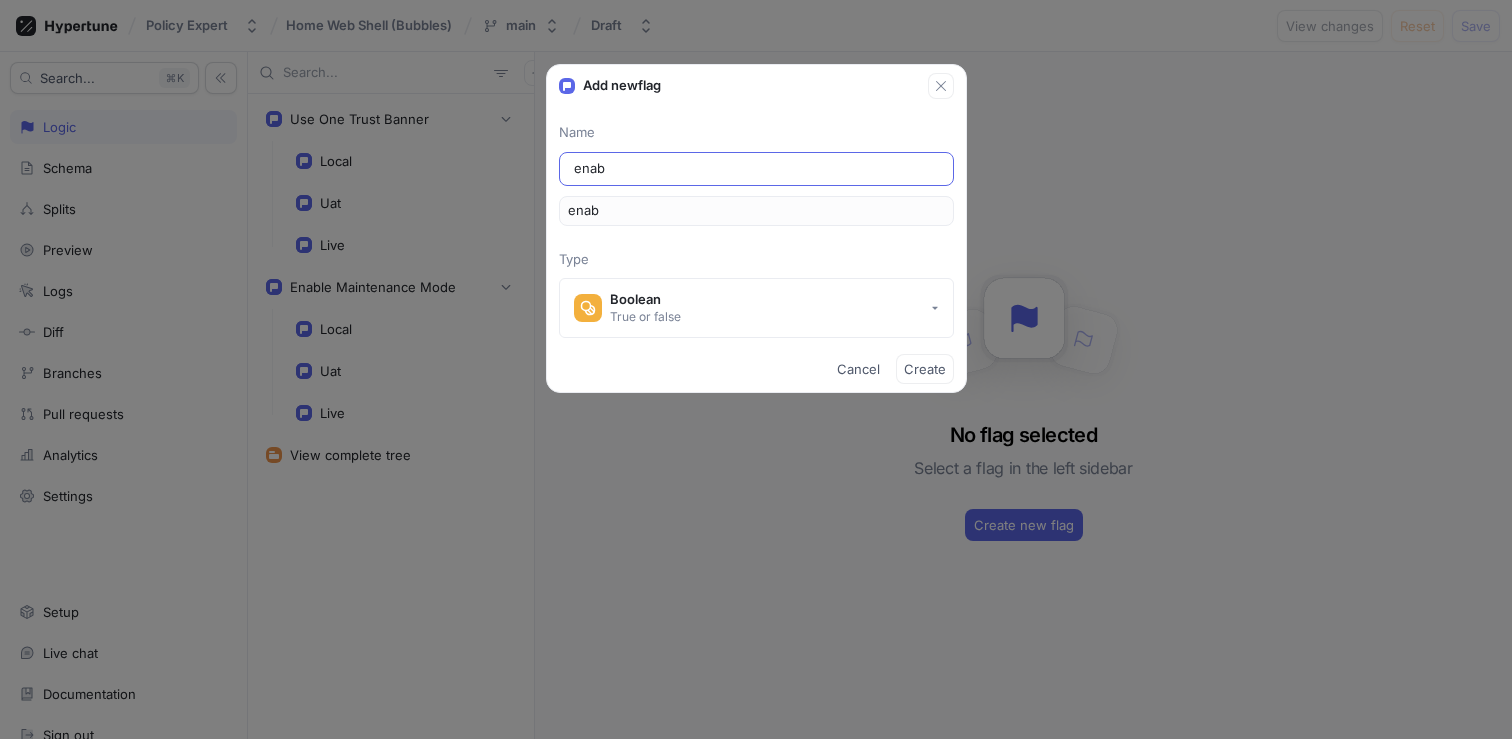 type on "enabl" 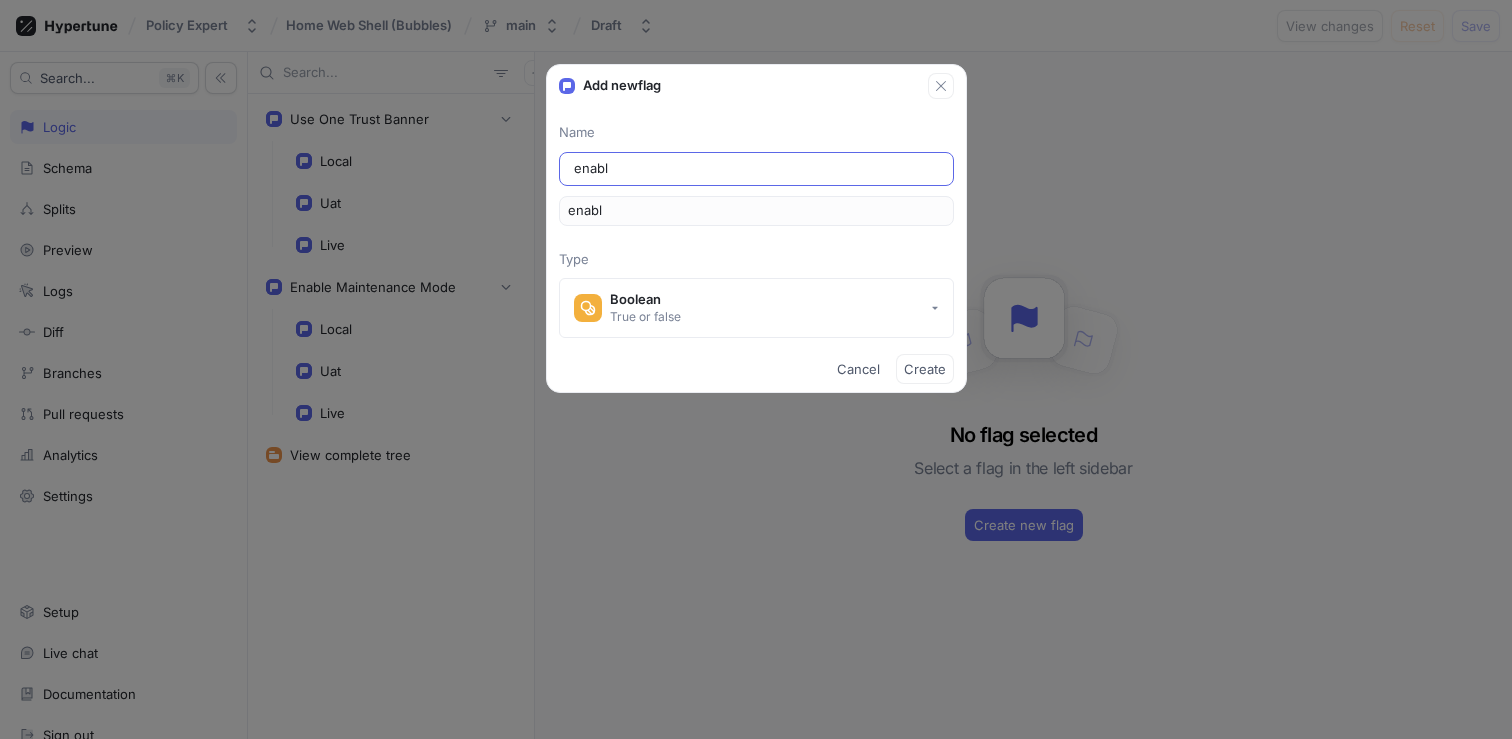type on "enable" 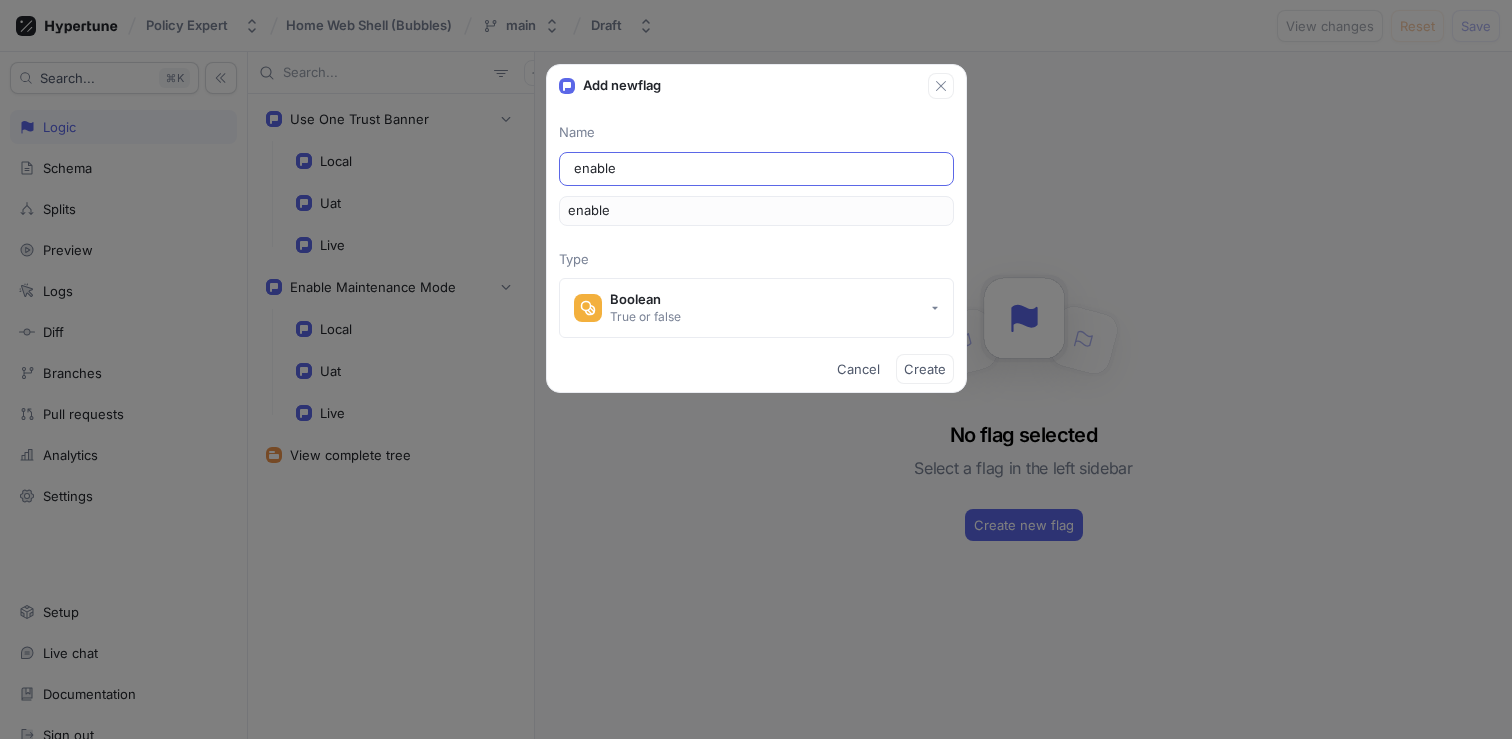 type on "enableH" 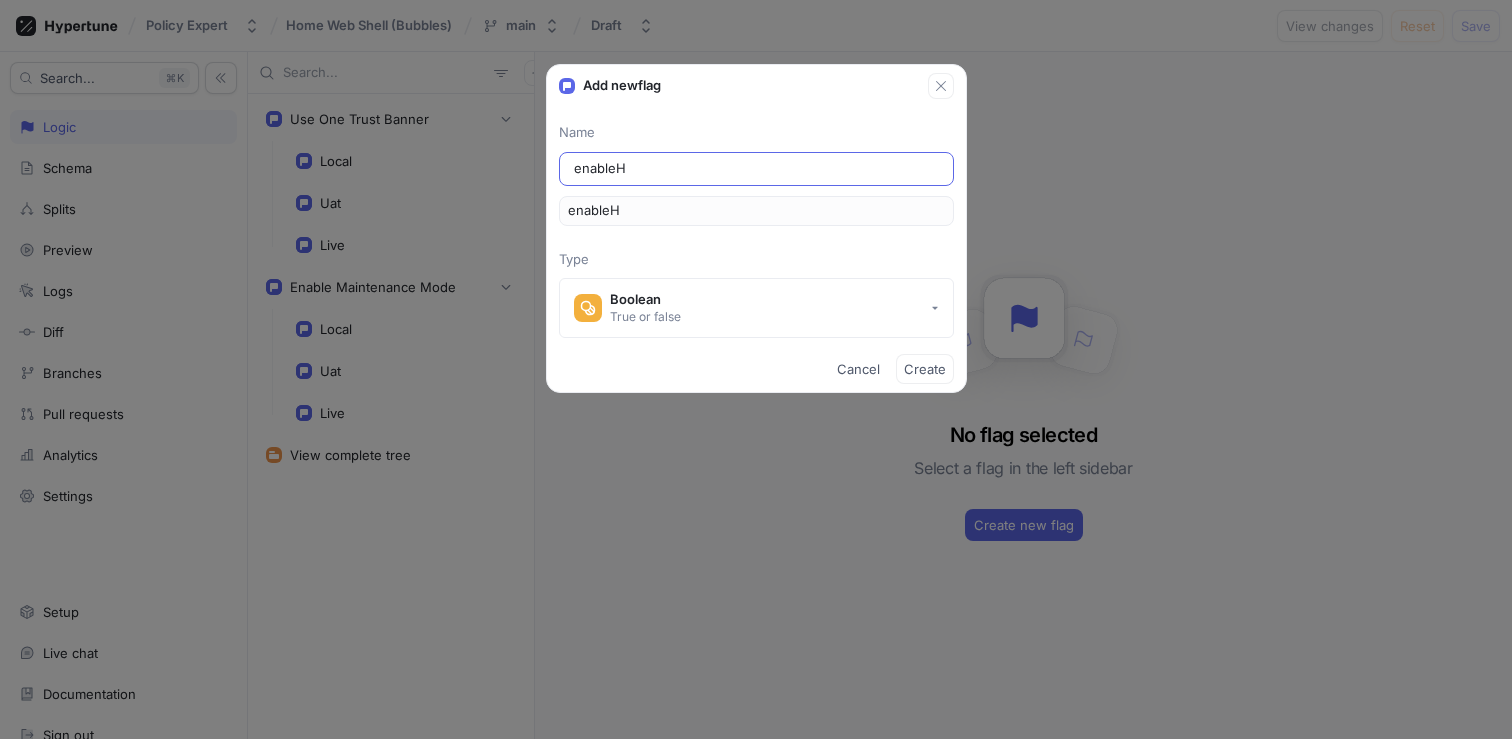type on "enableHe" 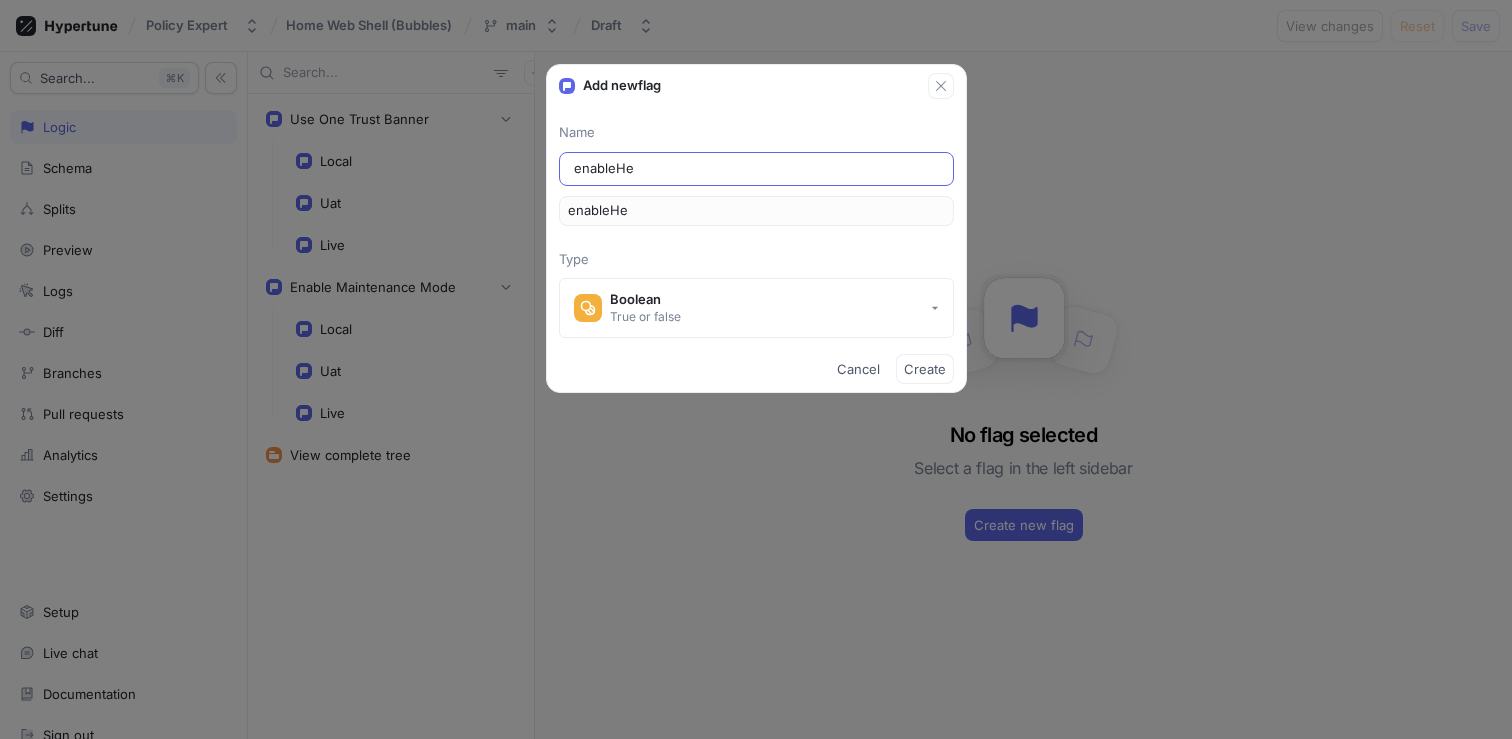 type on "enableHea" 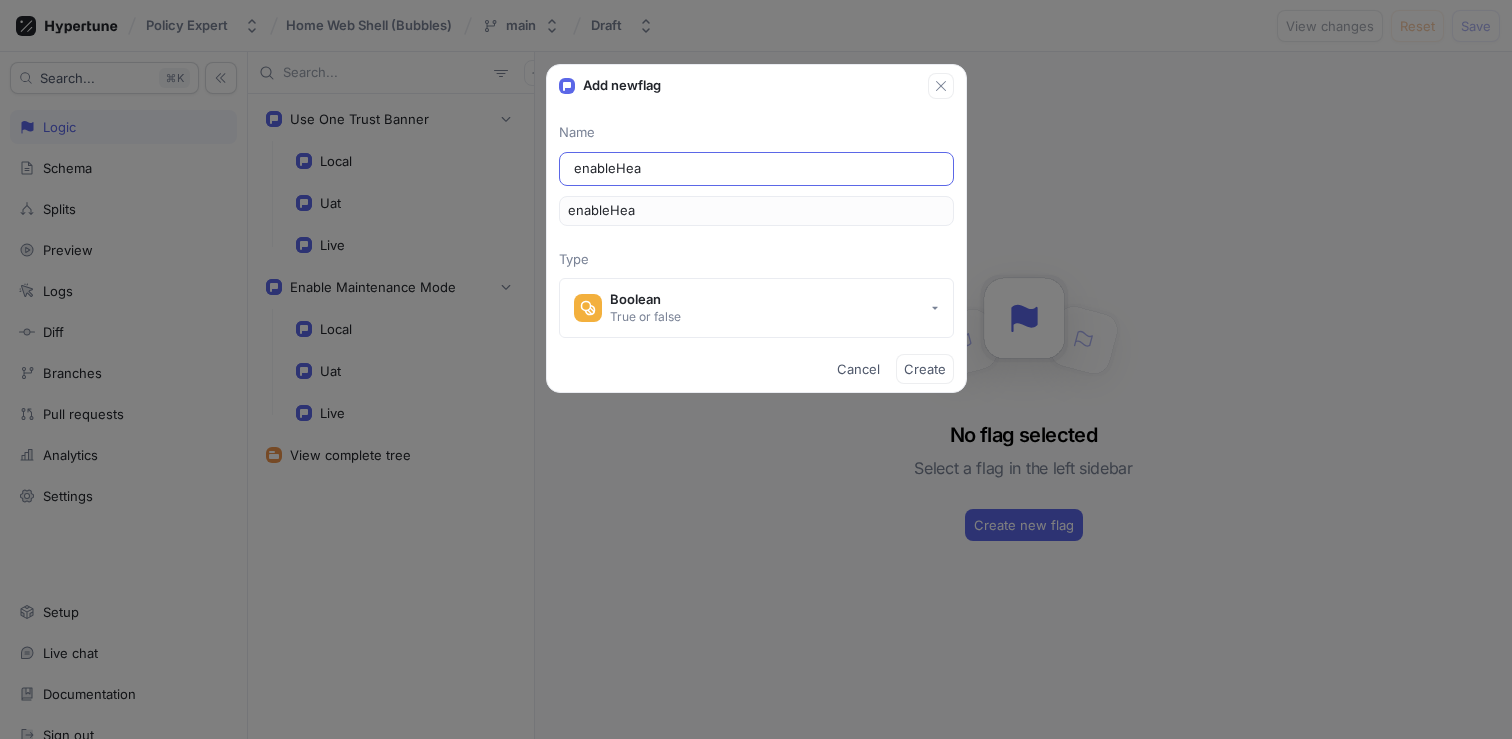 type on "enableHear" 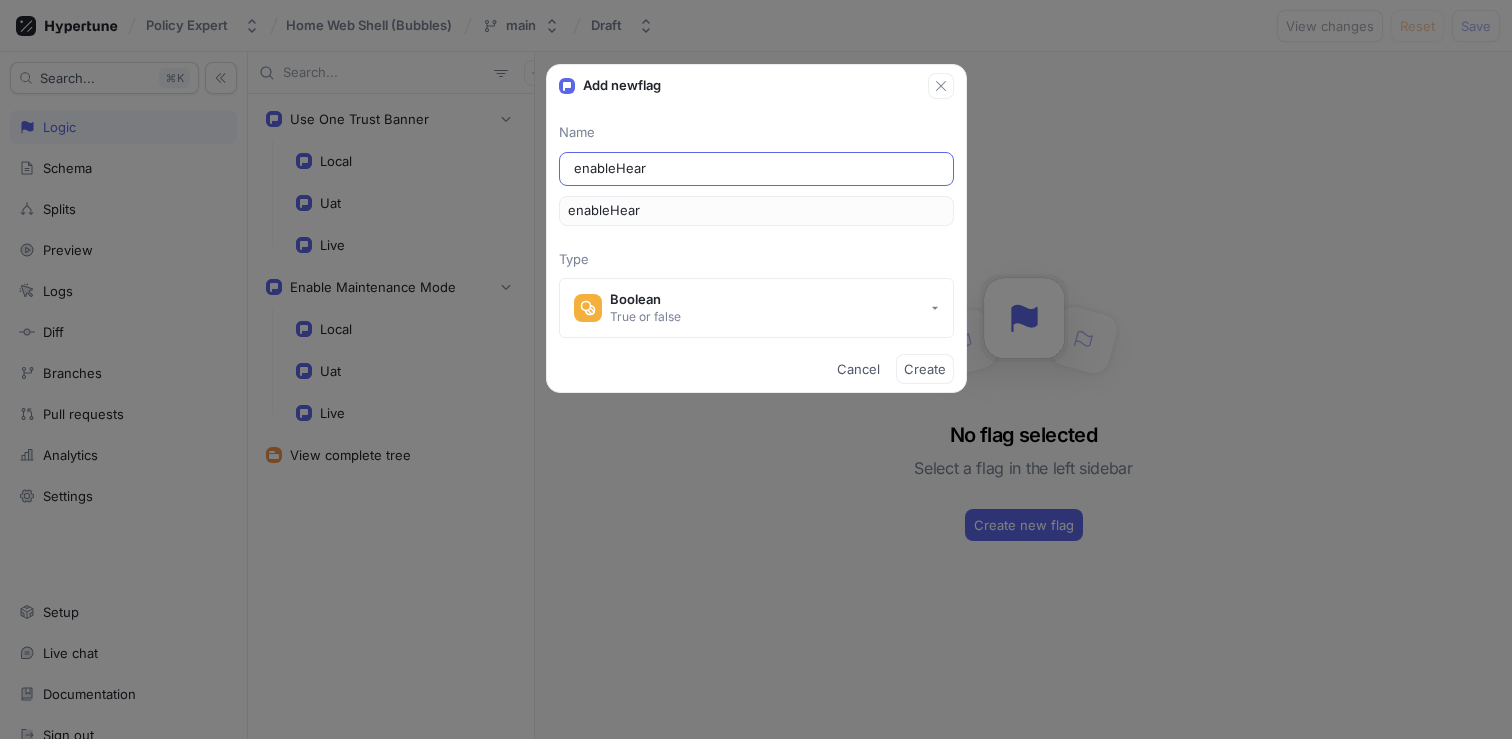 type on "enableHeare" 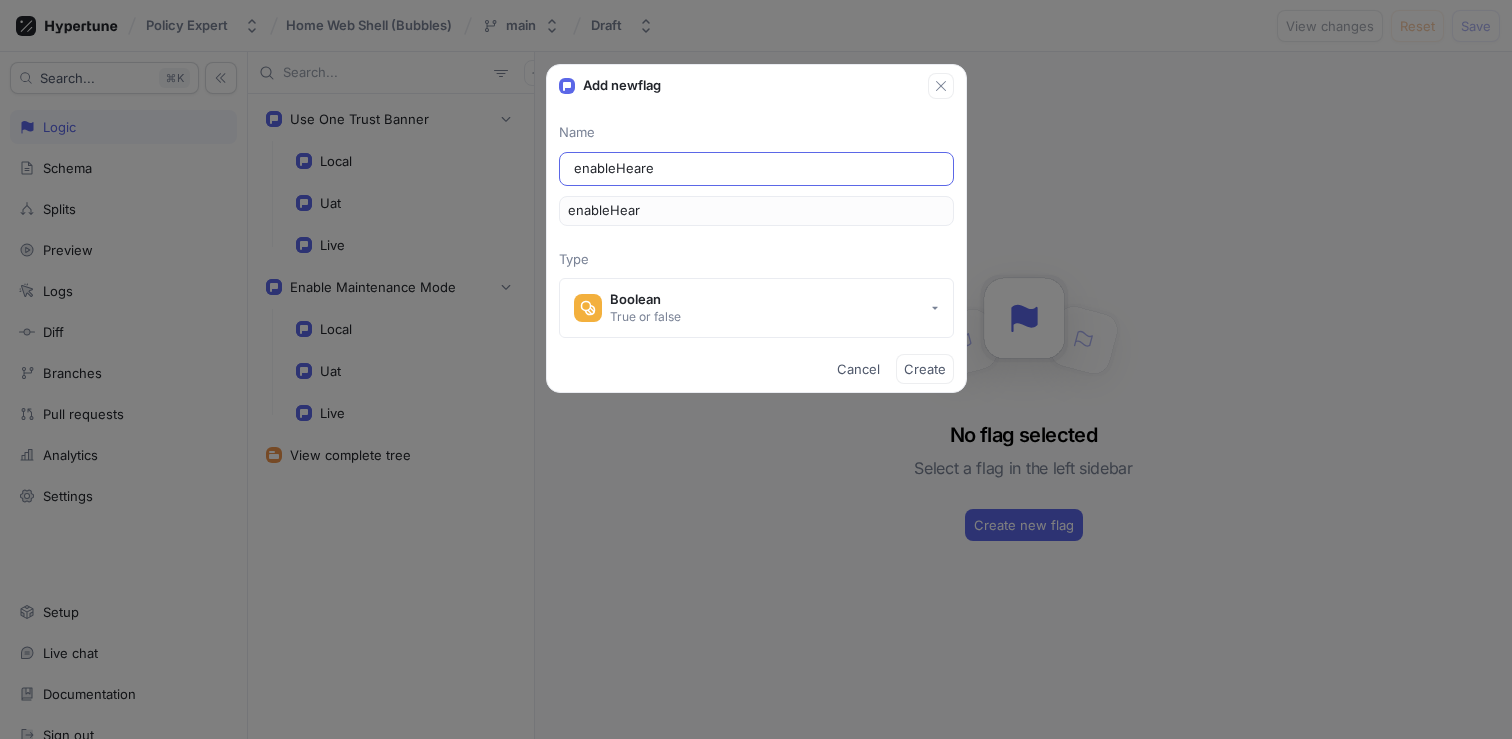 type on "enableHeare" 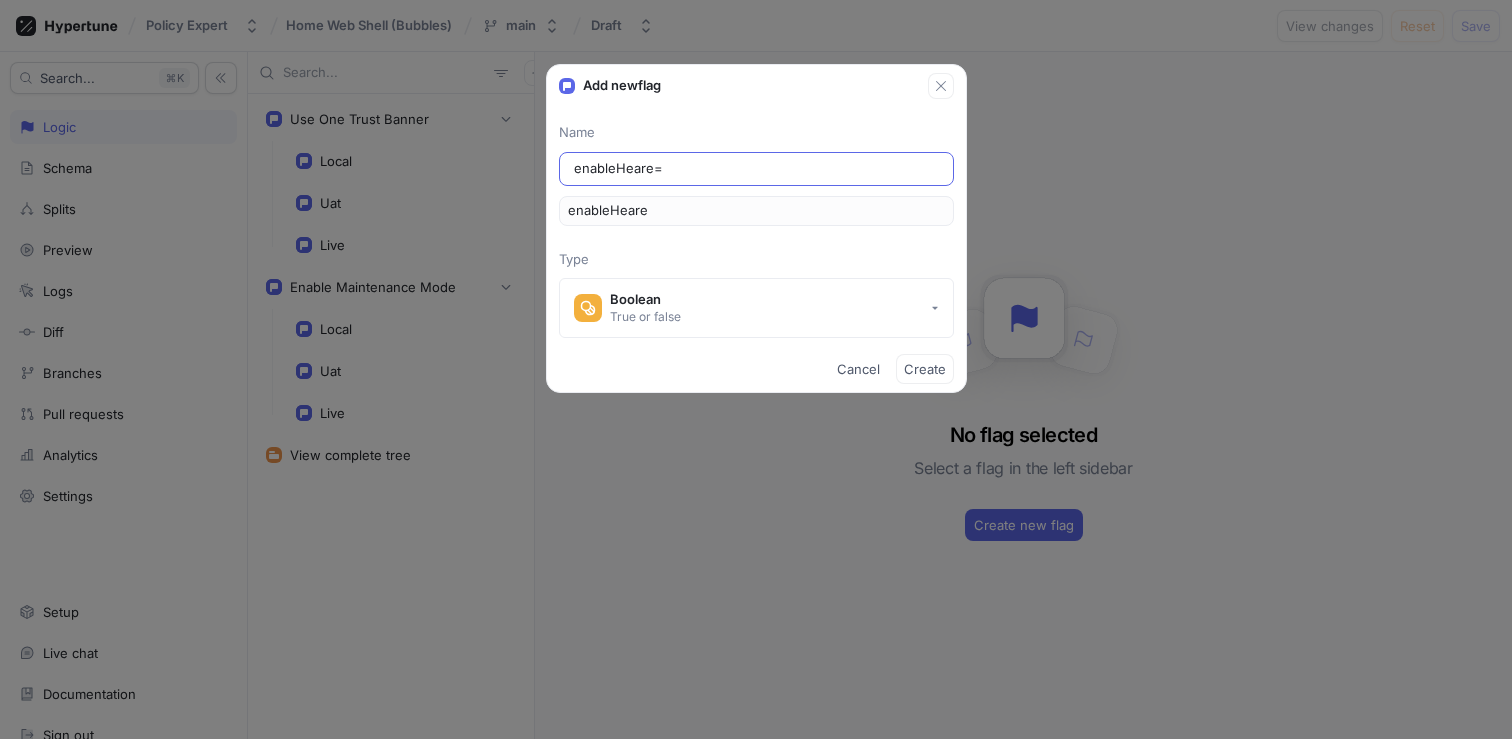 type on "enableHeare" 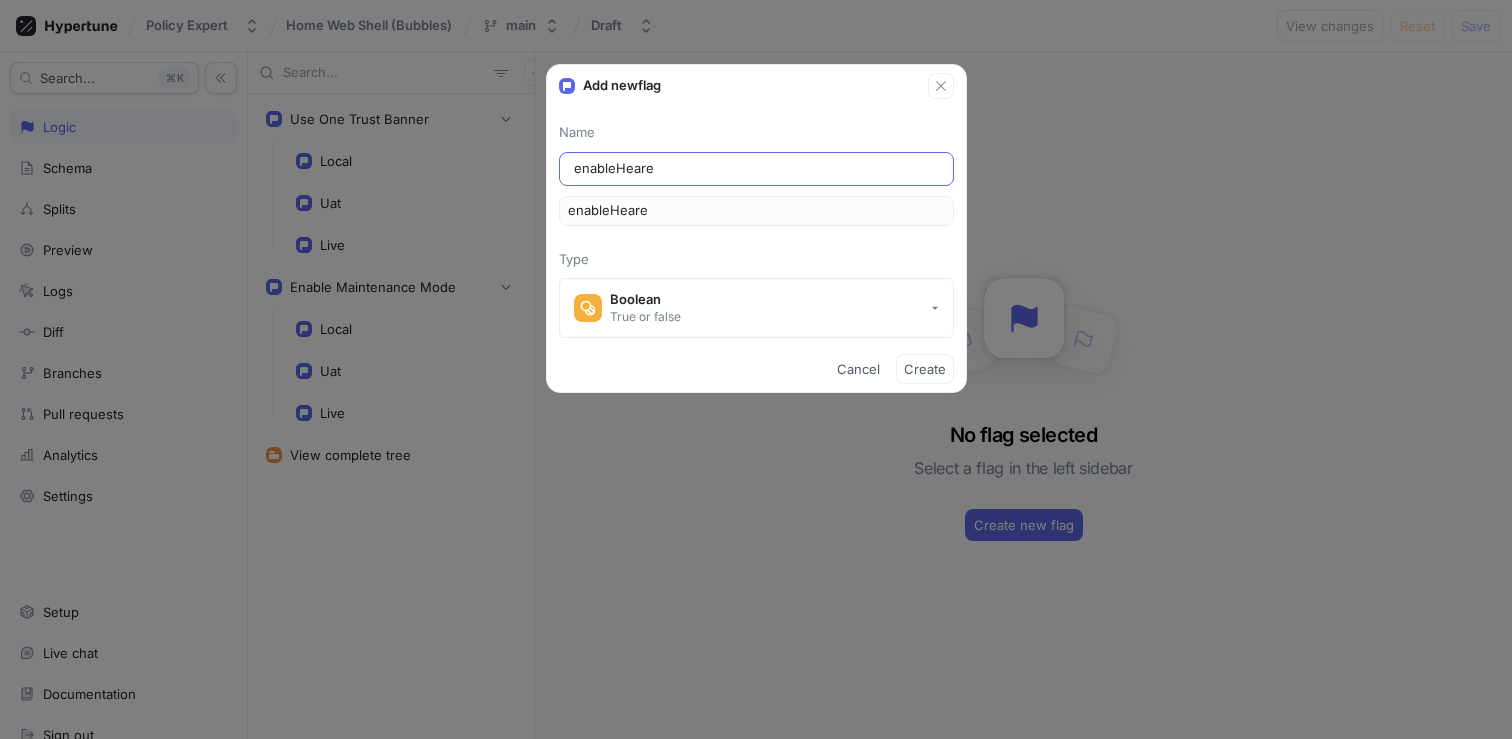 type on "enableHear" 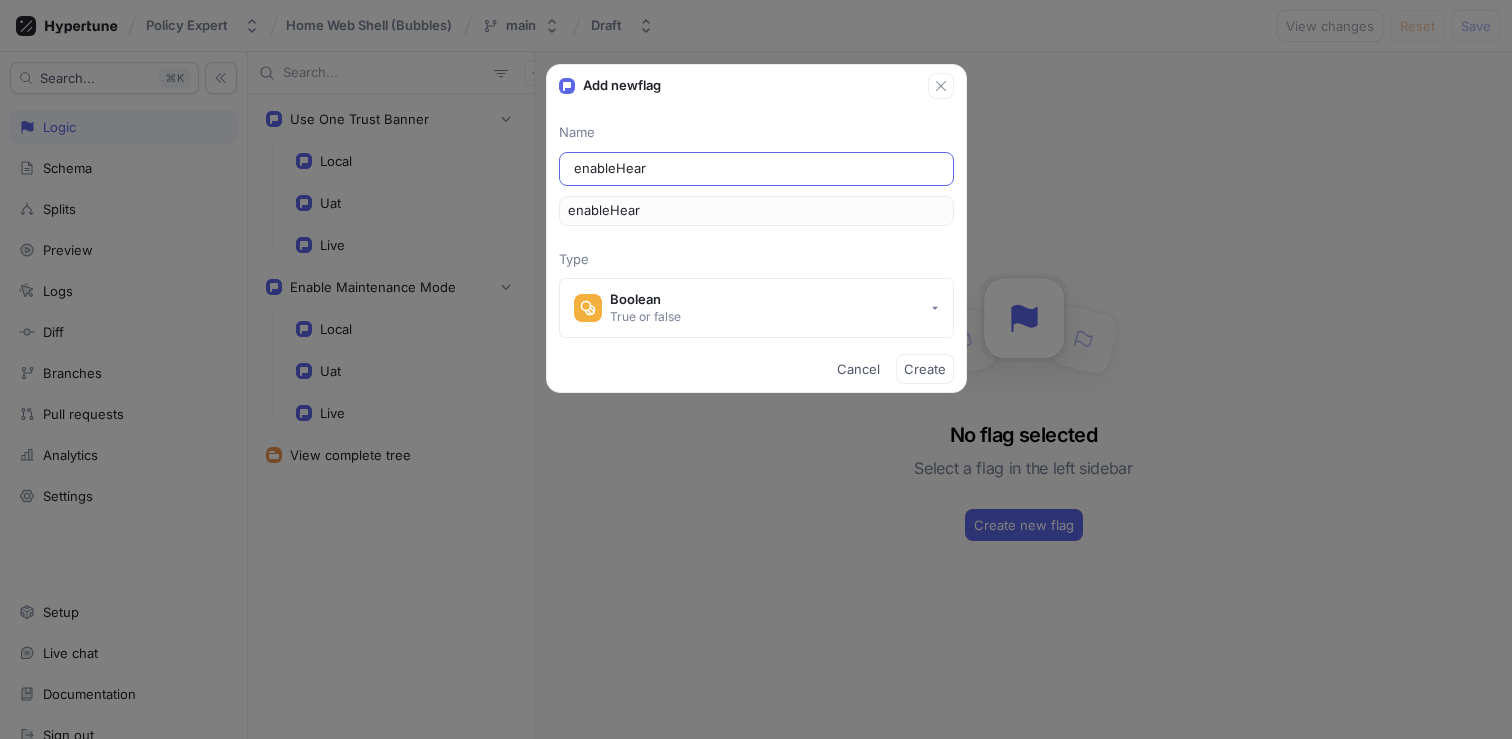 type on "enableHeart" 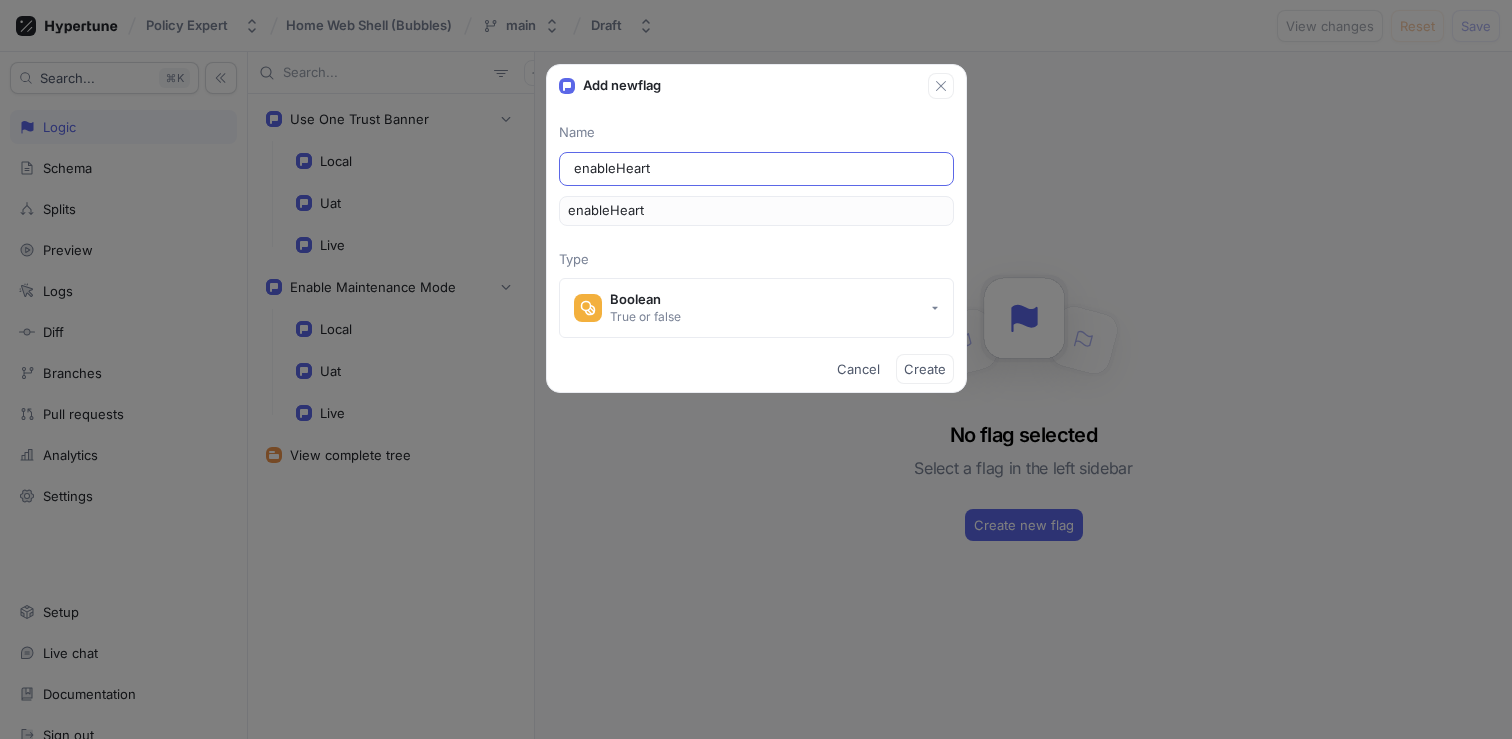 type on "enableHeartb" 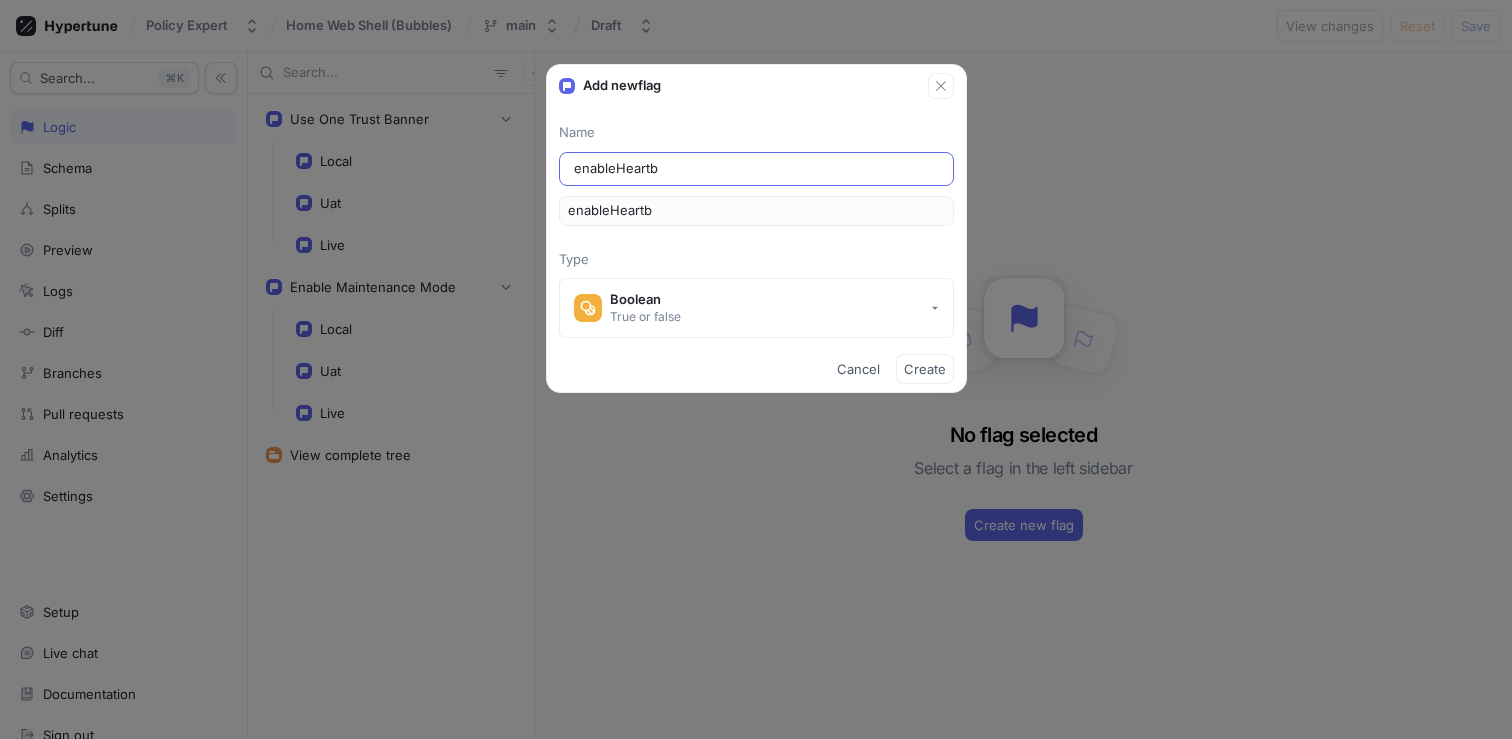type on "enableHeartbe" 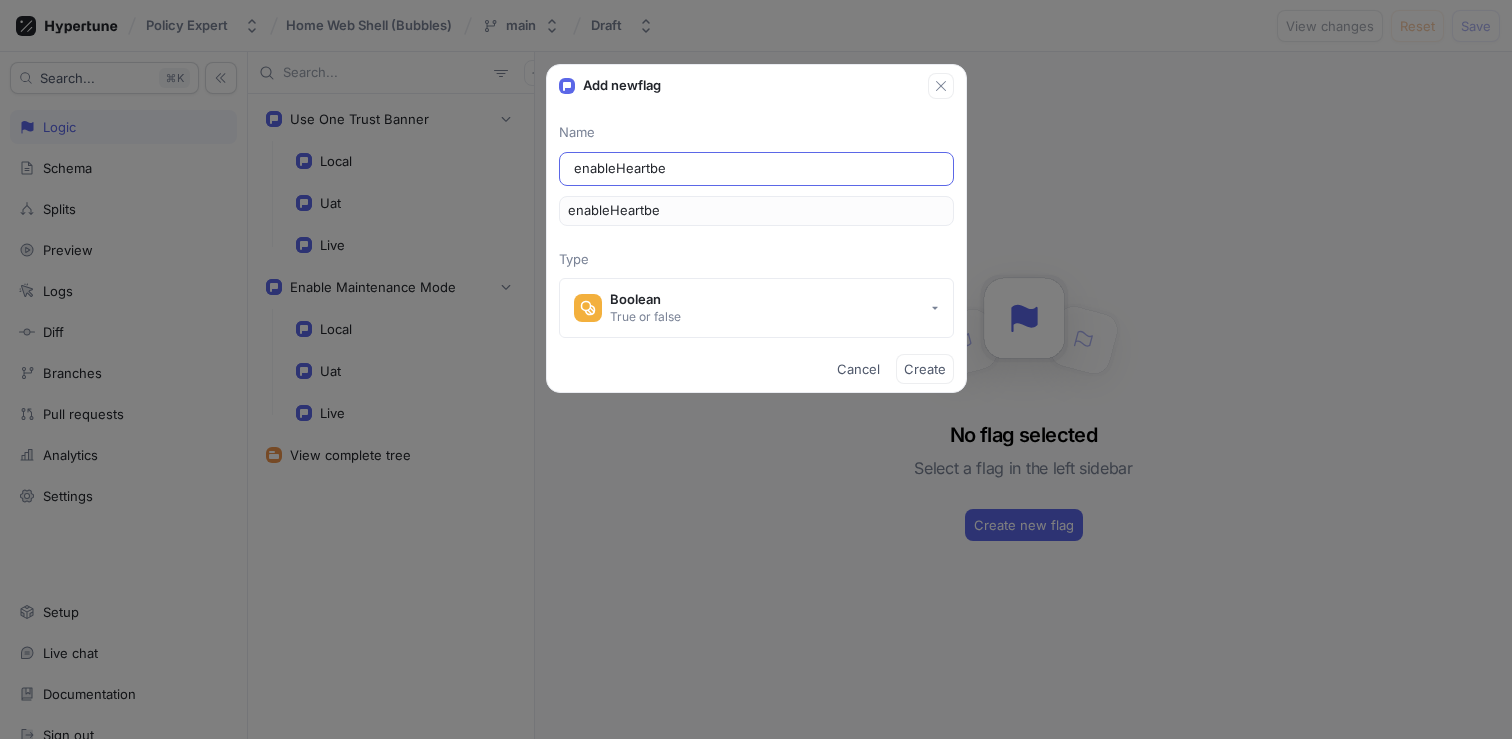 type on "enableHeartbea" 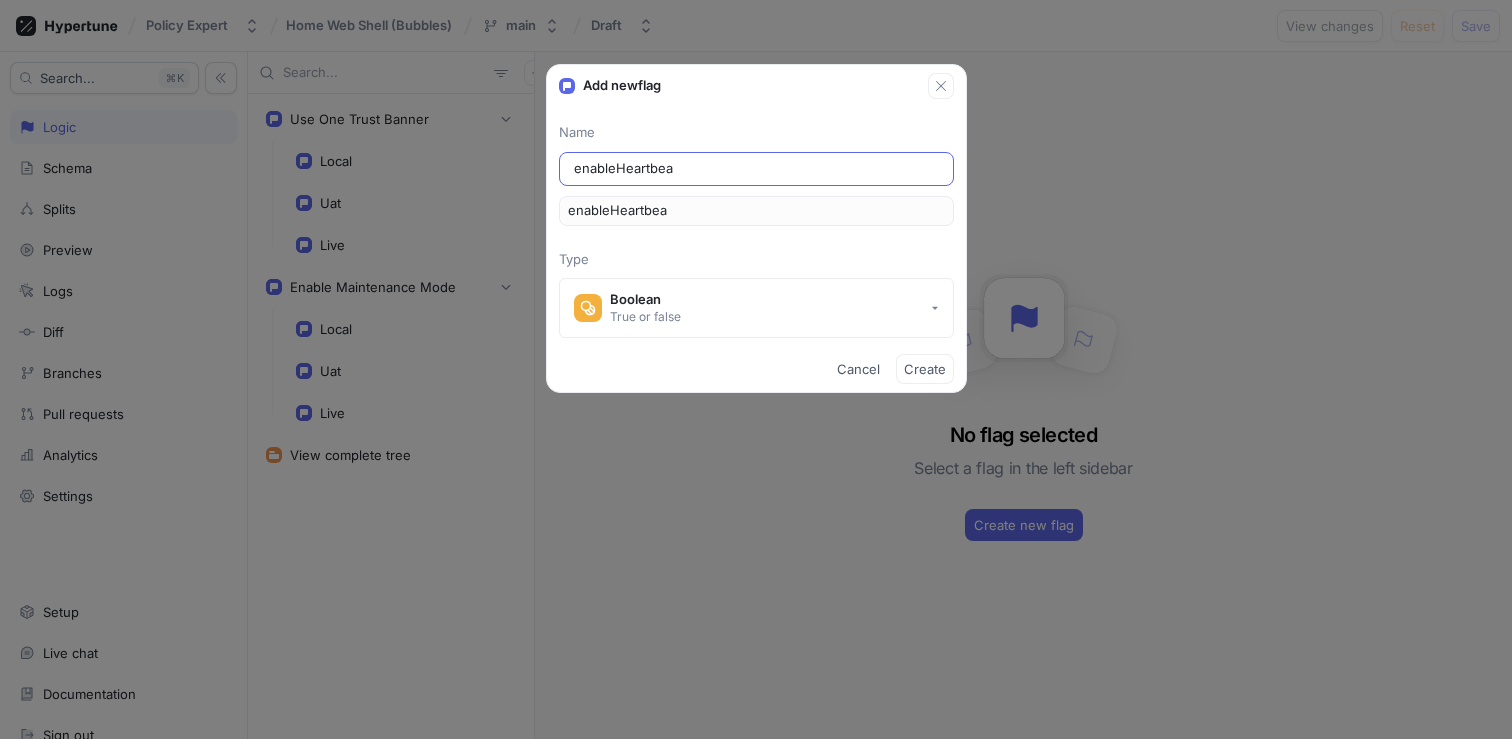 type on "enableHeartbeat" 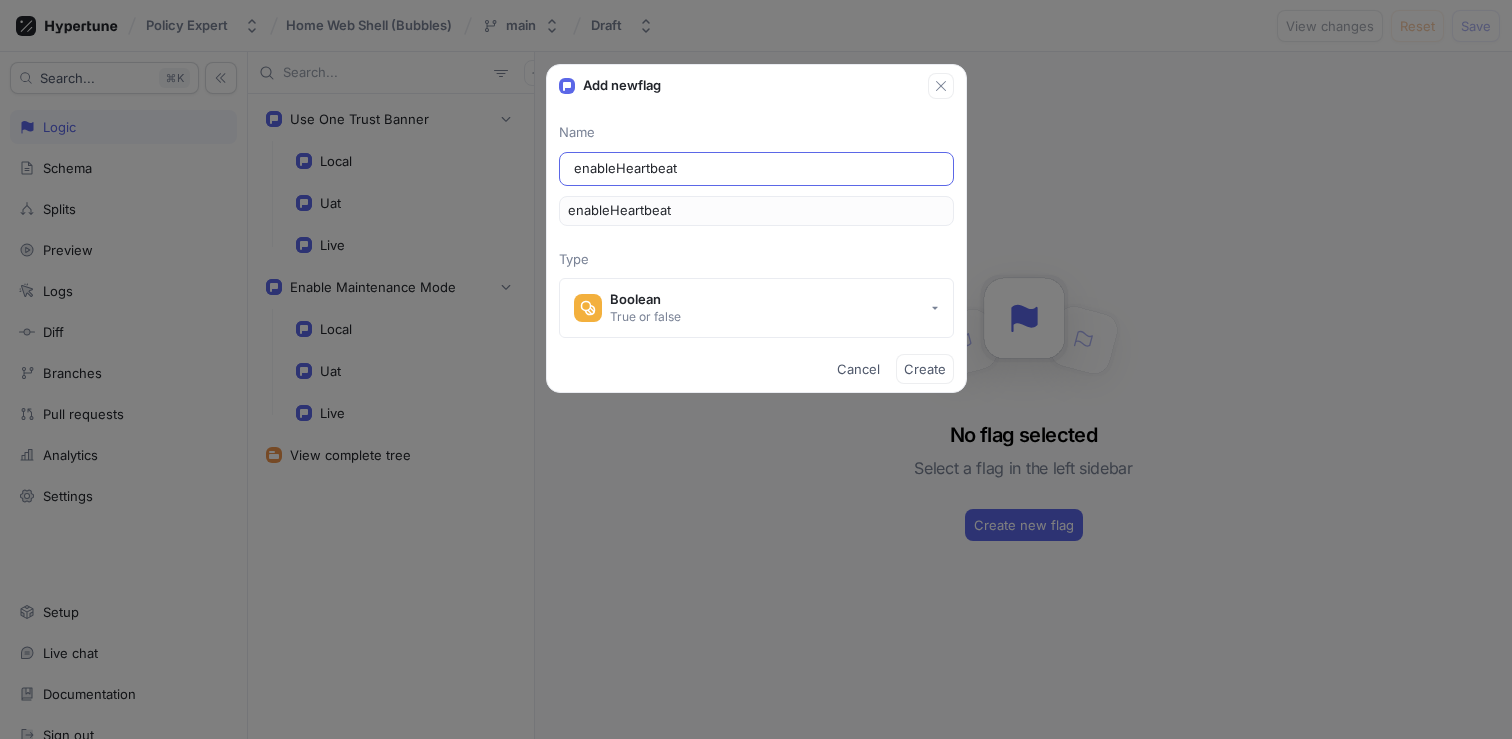 type on "enableHeartbea" 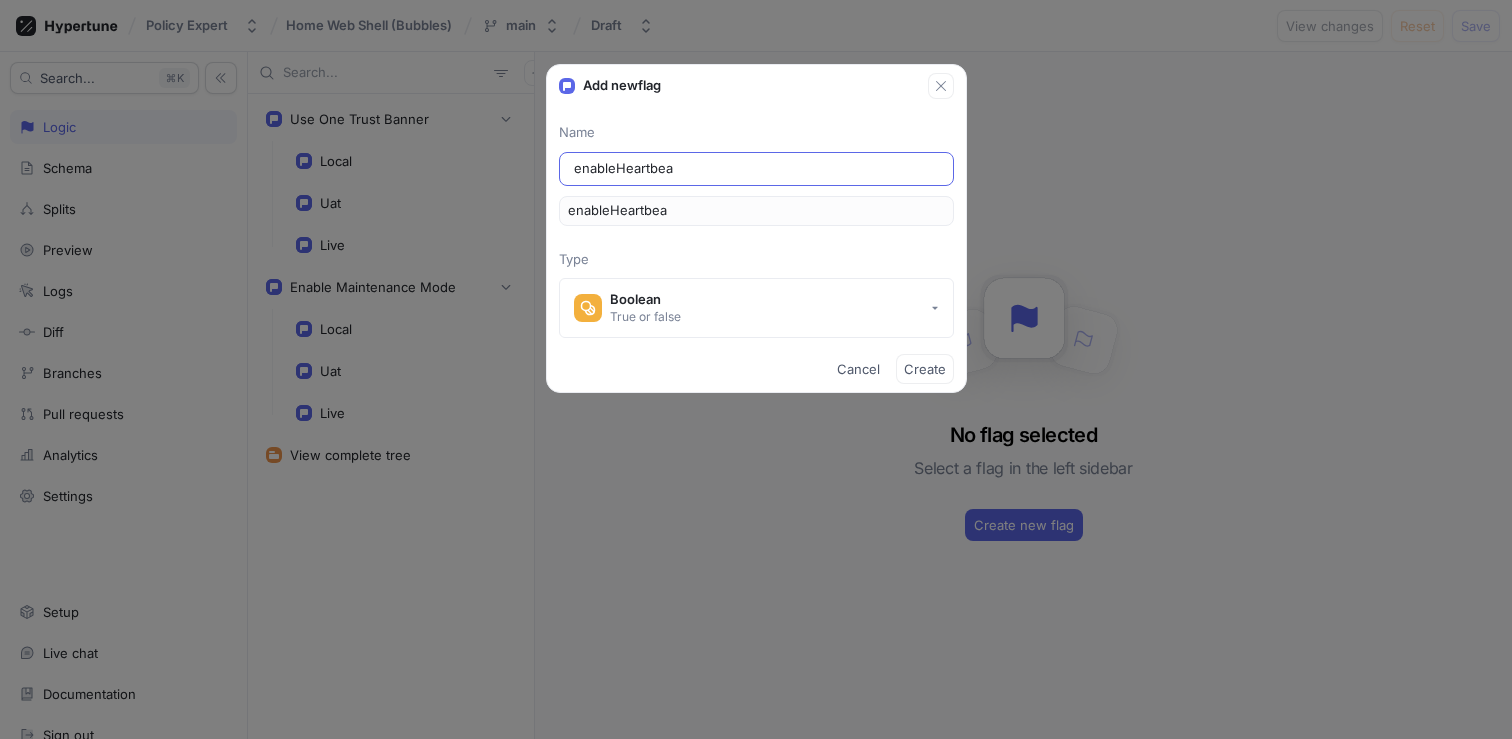 type on "enableHeartbe" 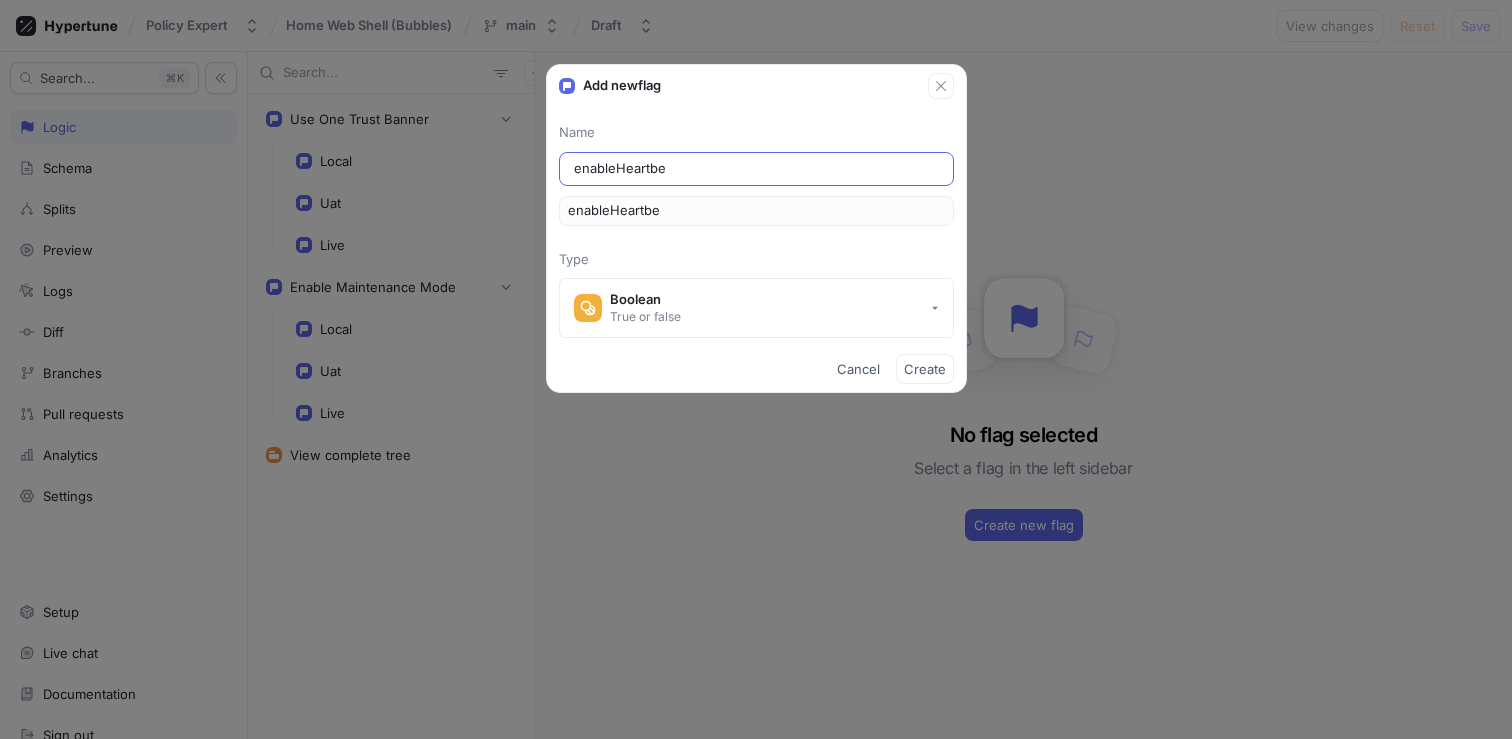 type on "enableHeartb" 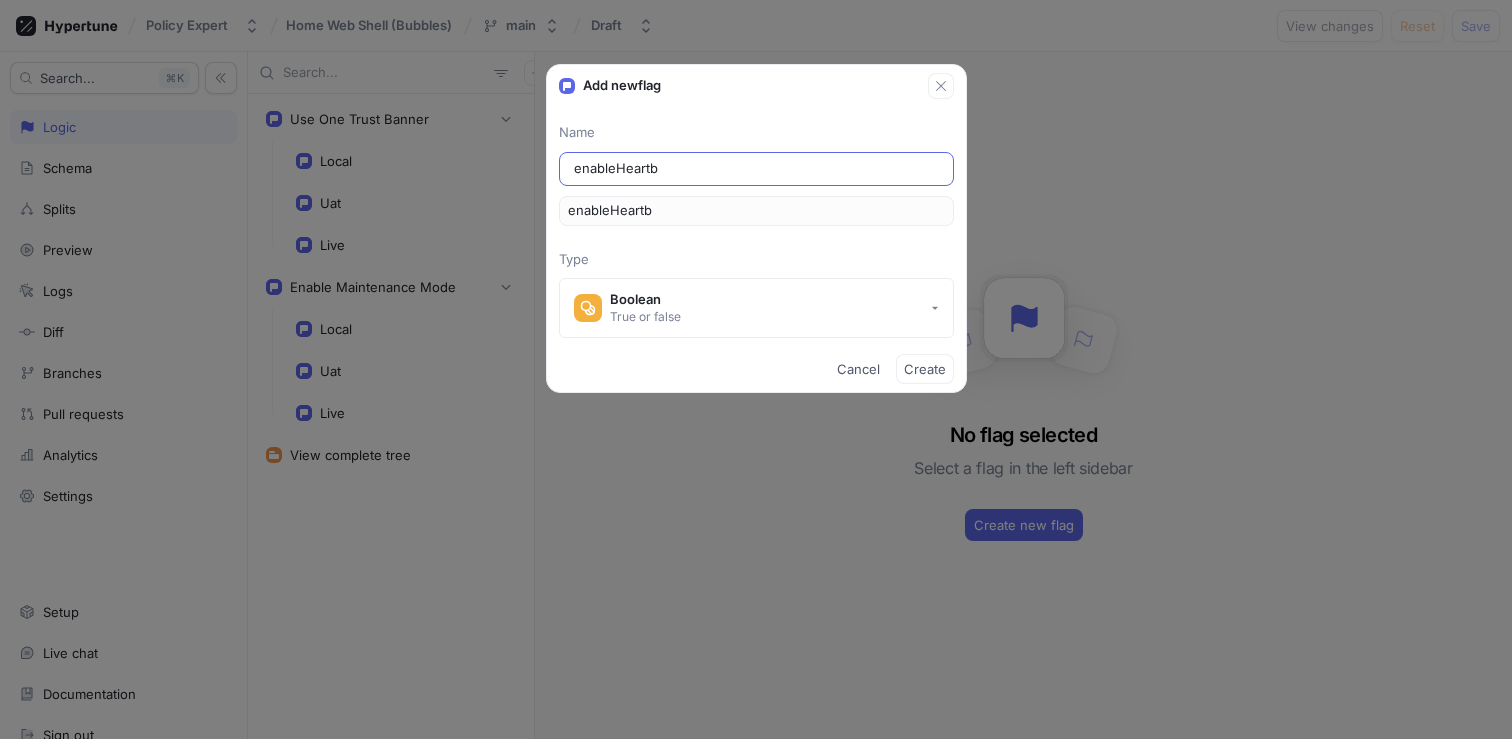 type on "enableHeartbe" 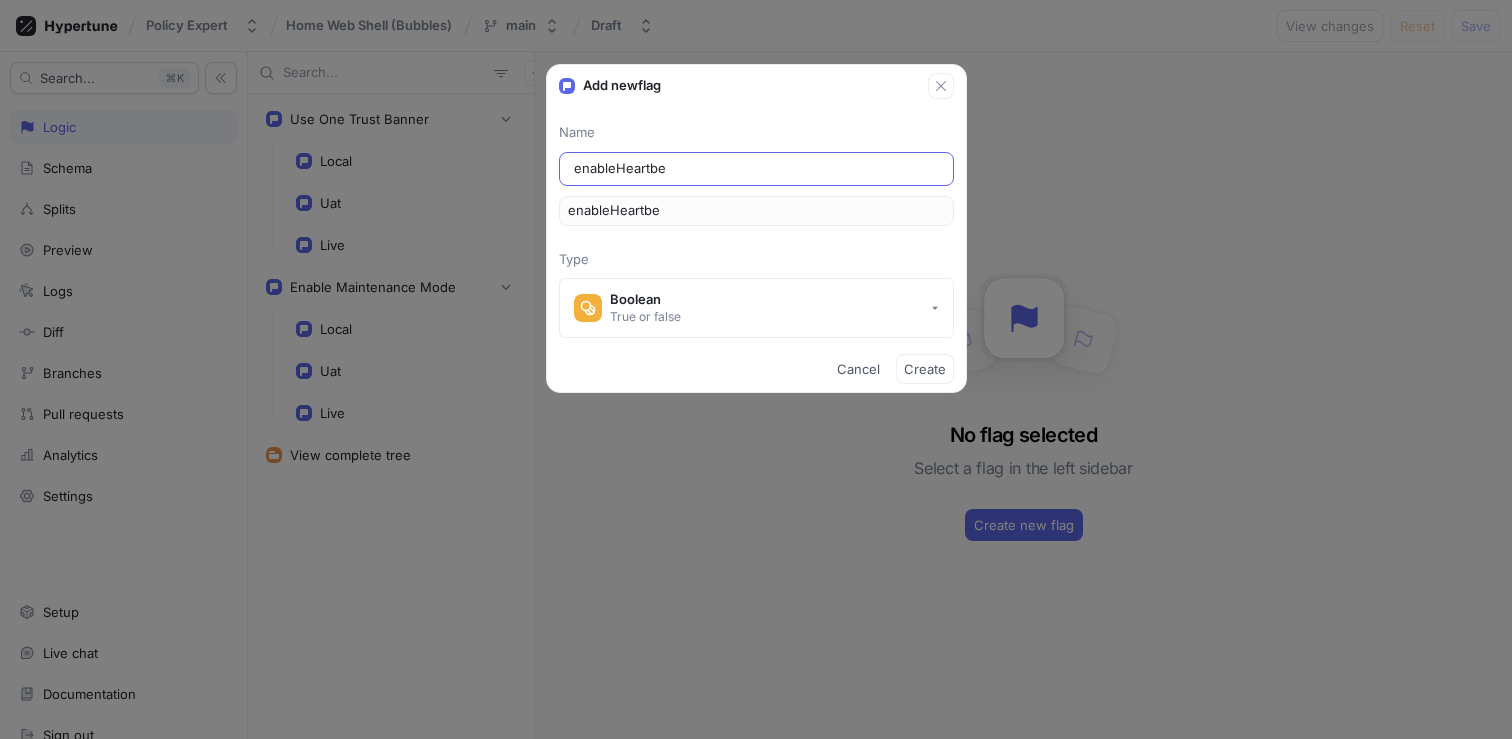 type on "enableHeartbea" 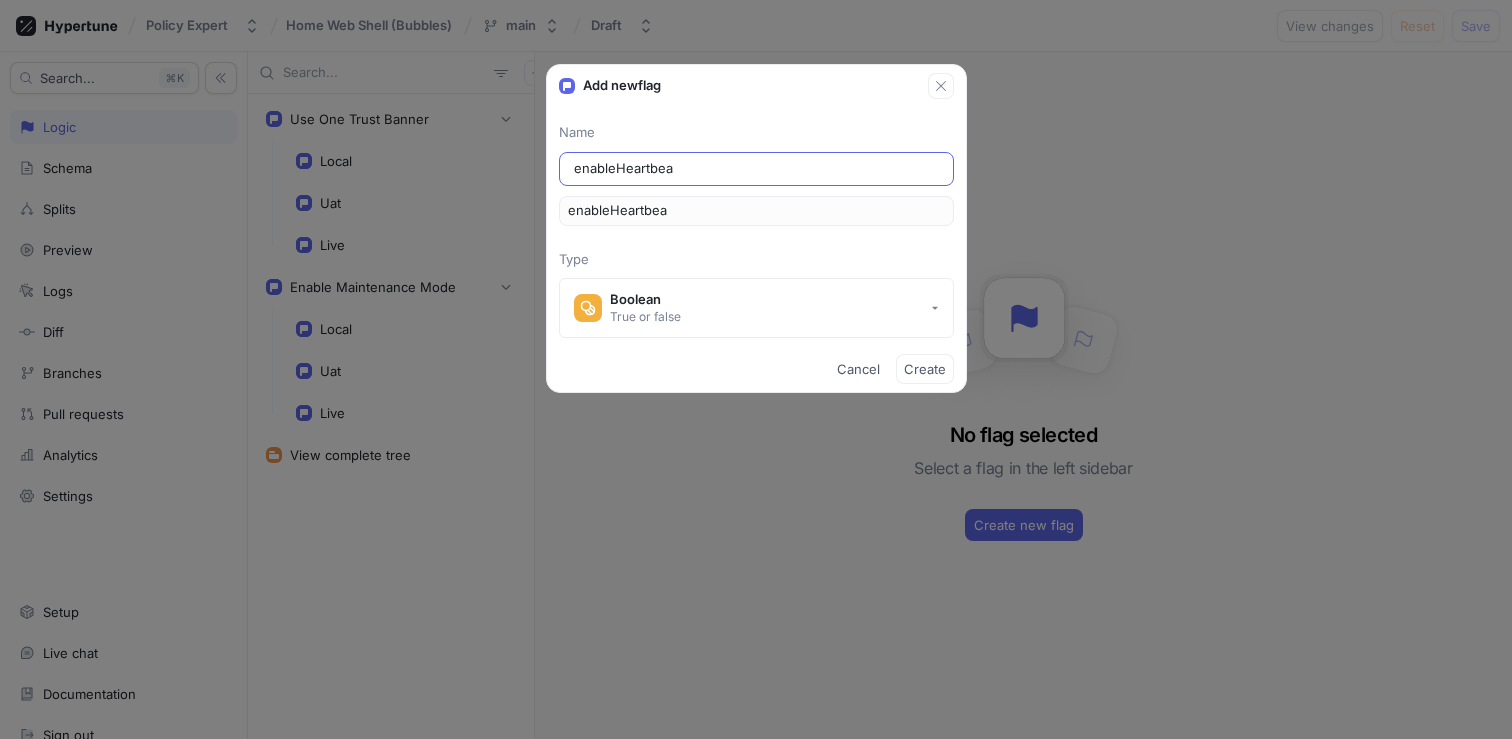 type on "enableHeartbeat" 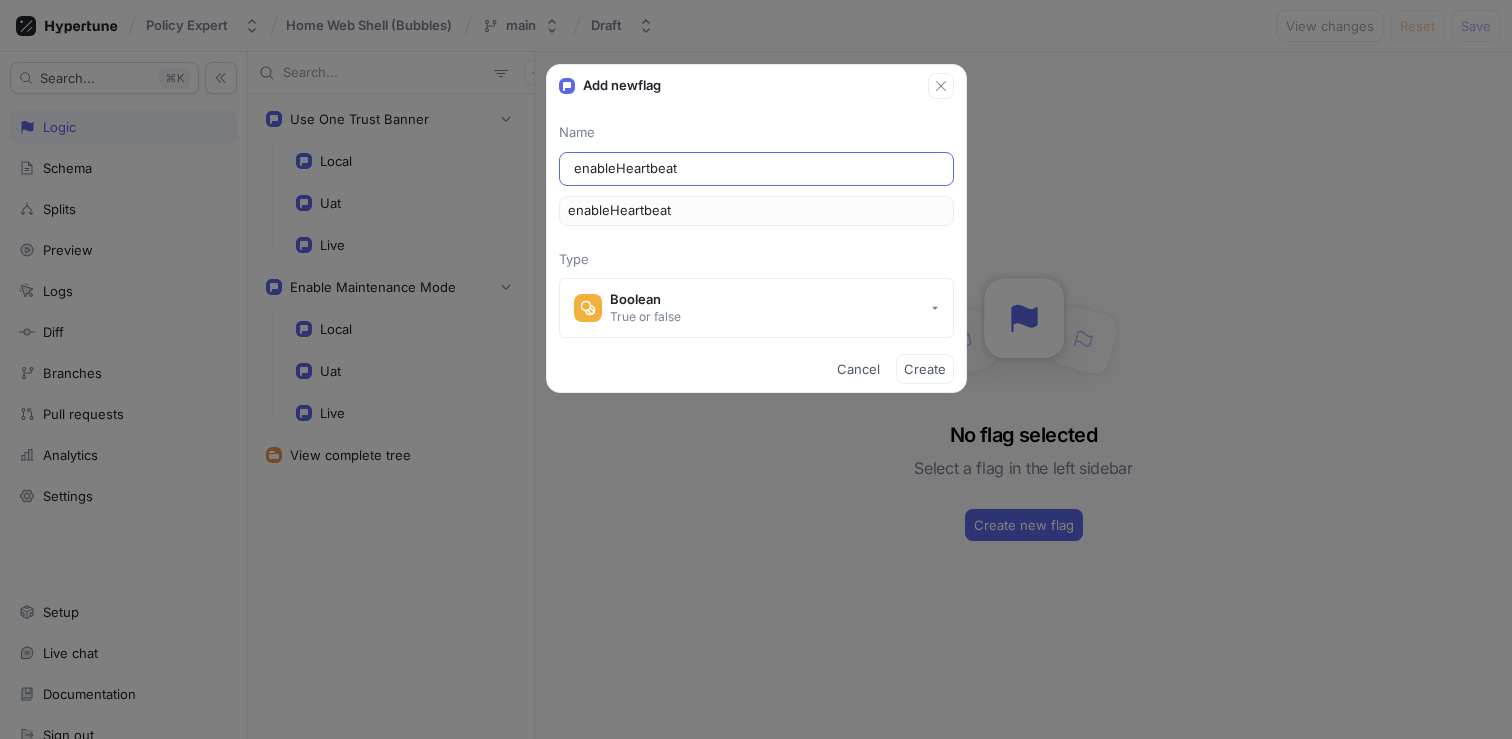 type on "enableHeartbeatM" 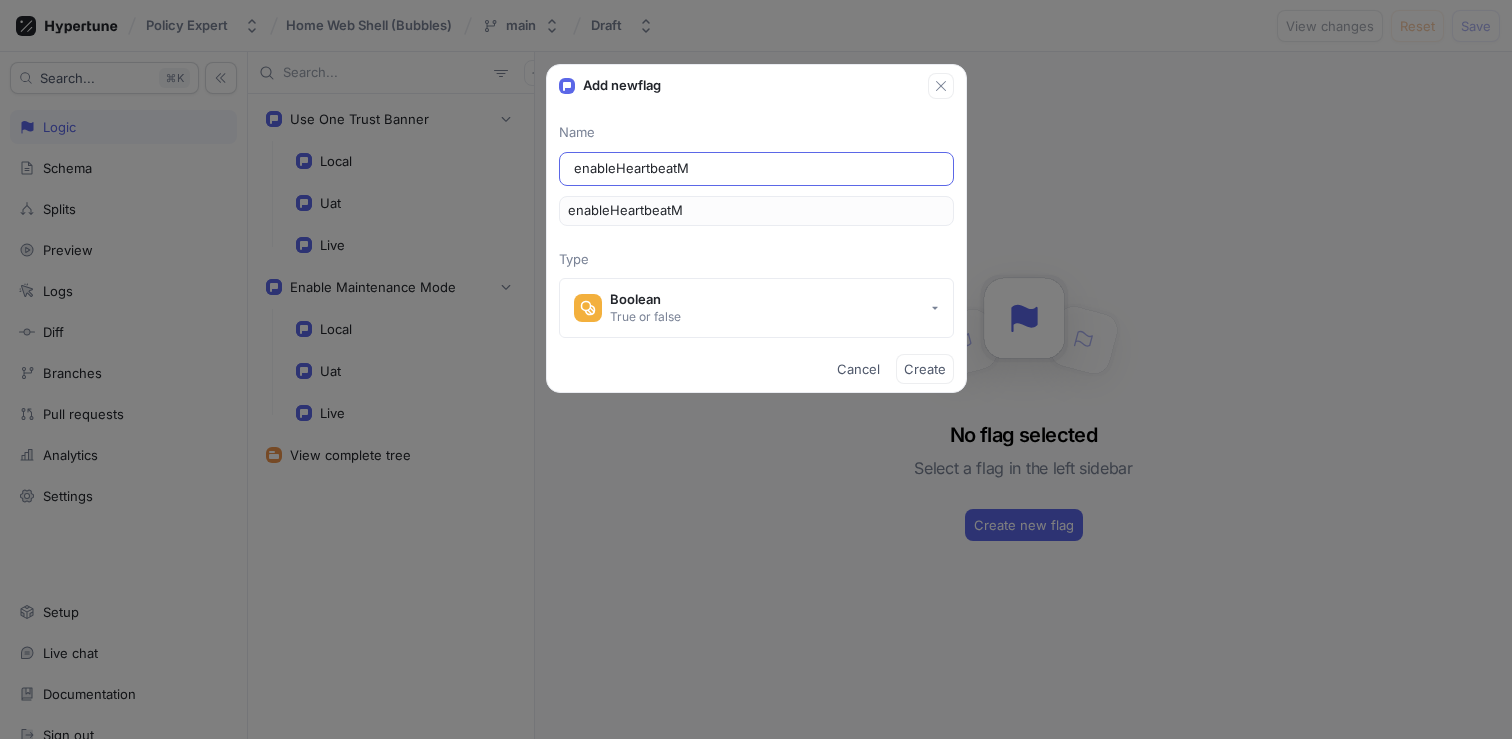 type on "enableHeartbeatMo" 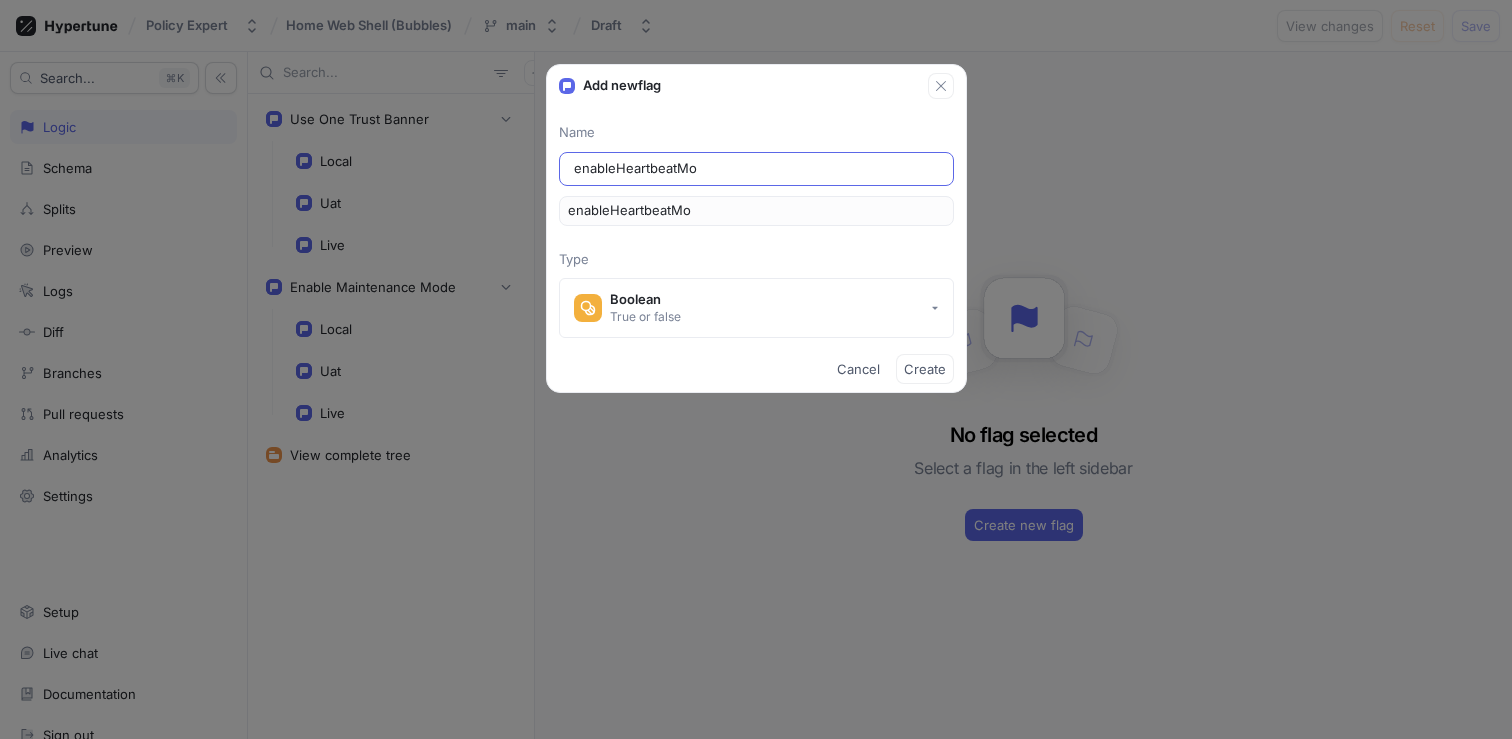 type on "enableHeartbeatMon" 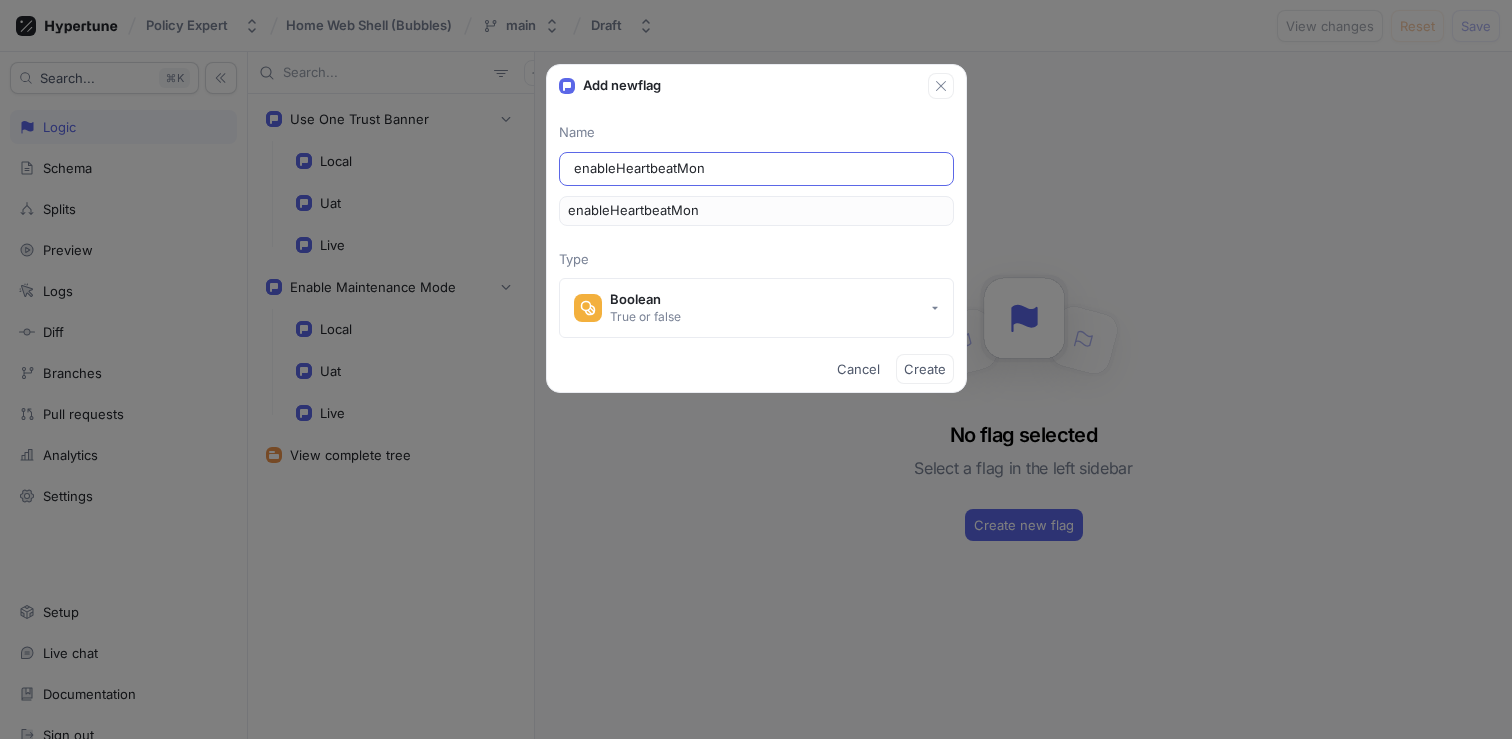 type on "enableHeartbeatMoni" 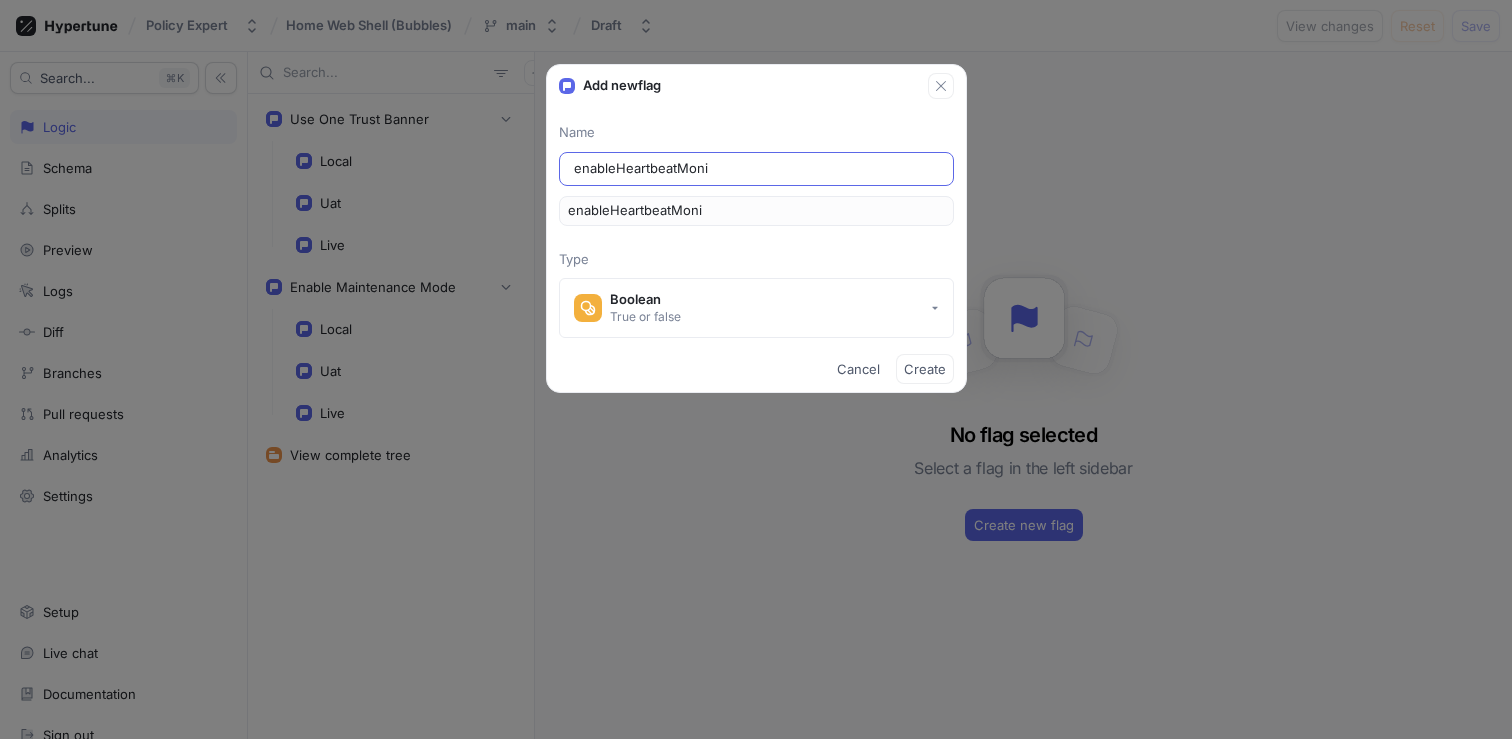 type on "enableHeartbeatMonit" 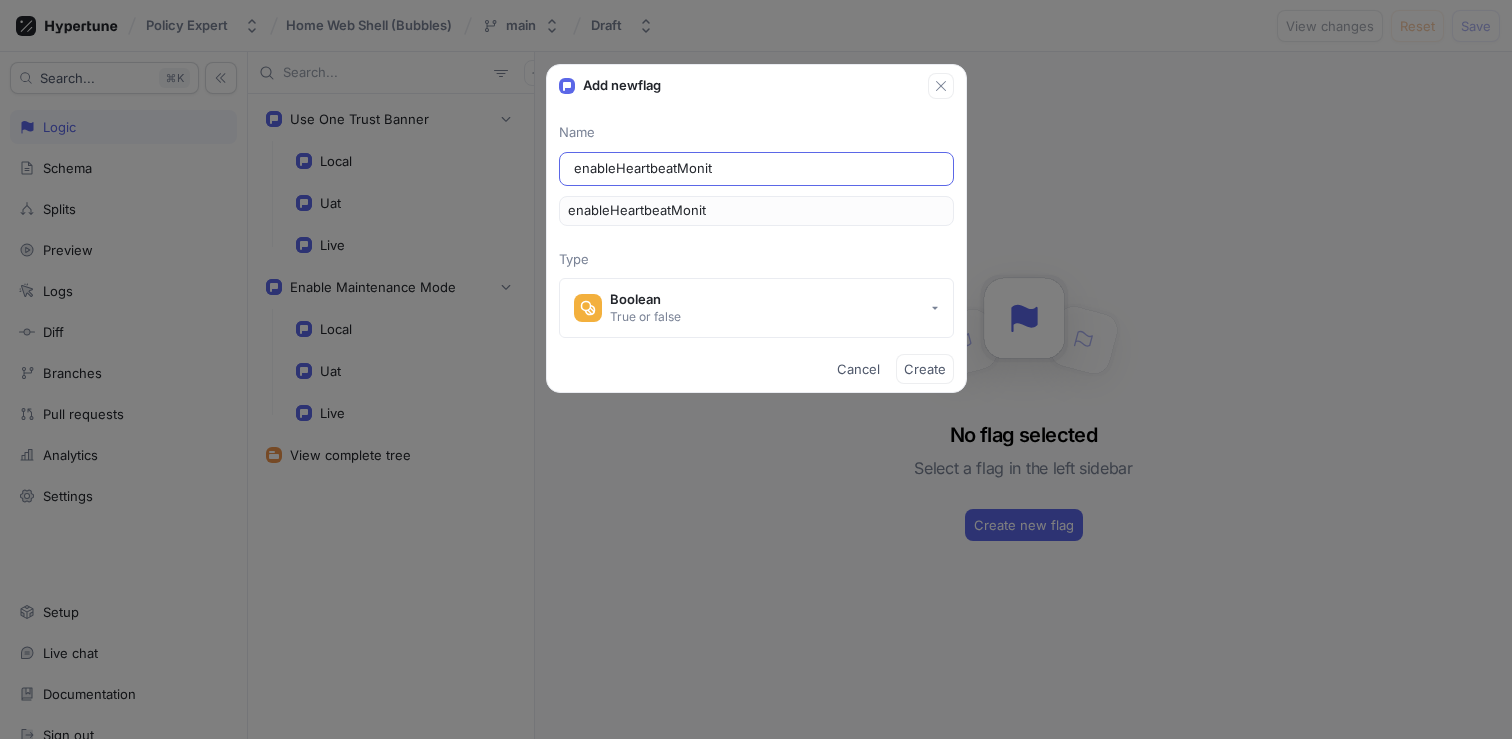 type on "enableHeartbeatMonito" 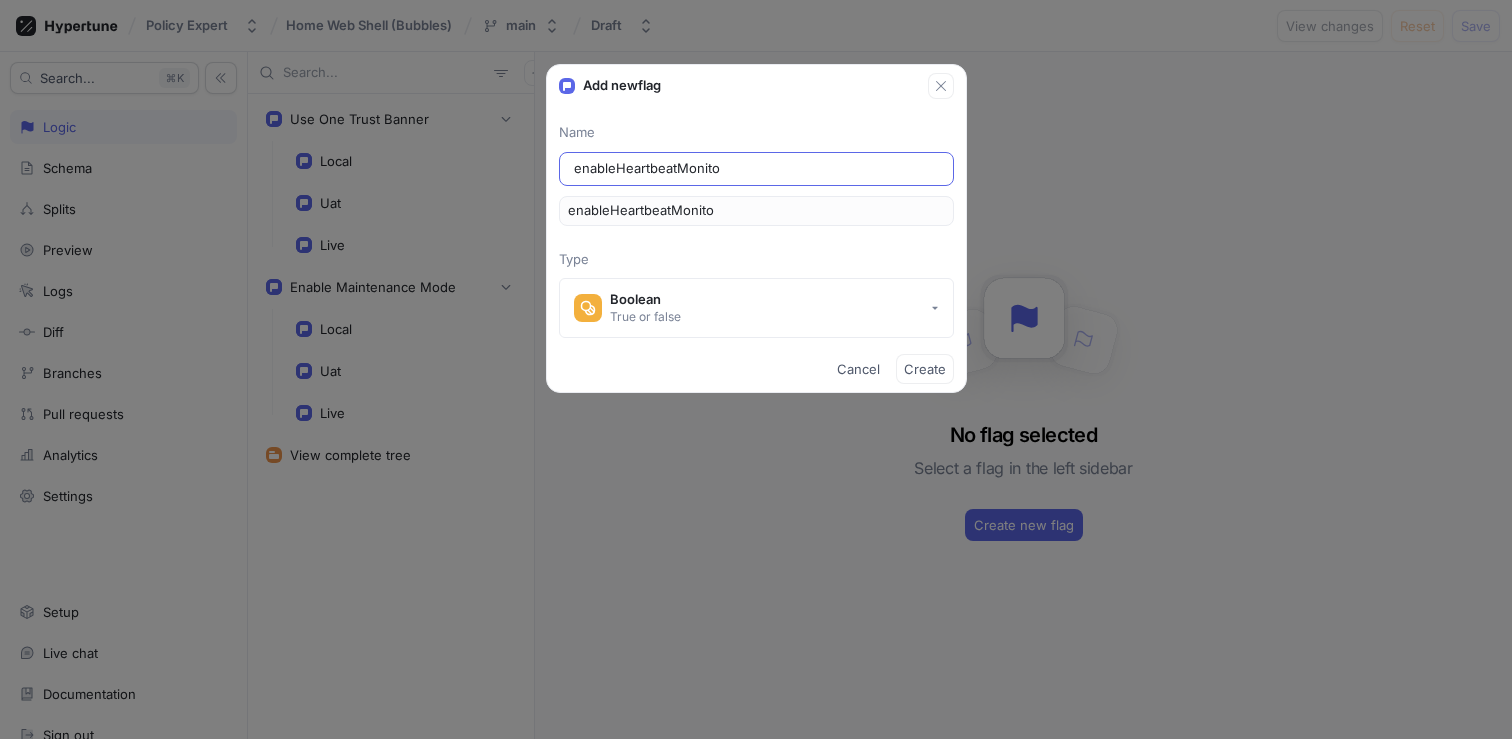 type on "enableHeartbeatMonitor" 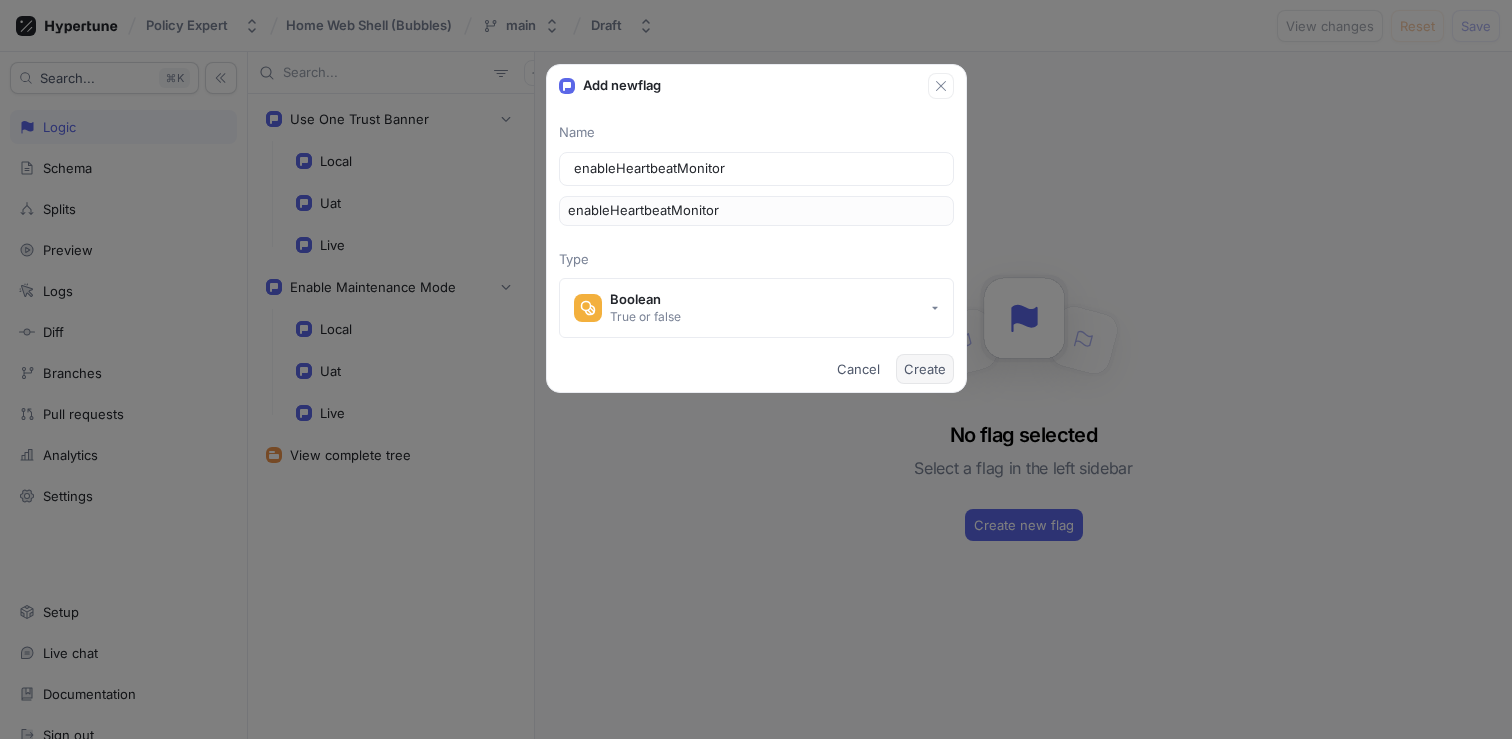type on "enableHeartbeatMonitor" 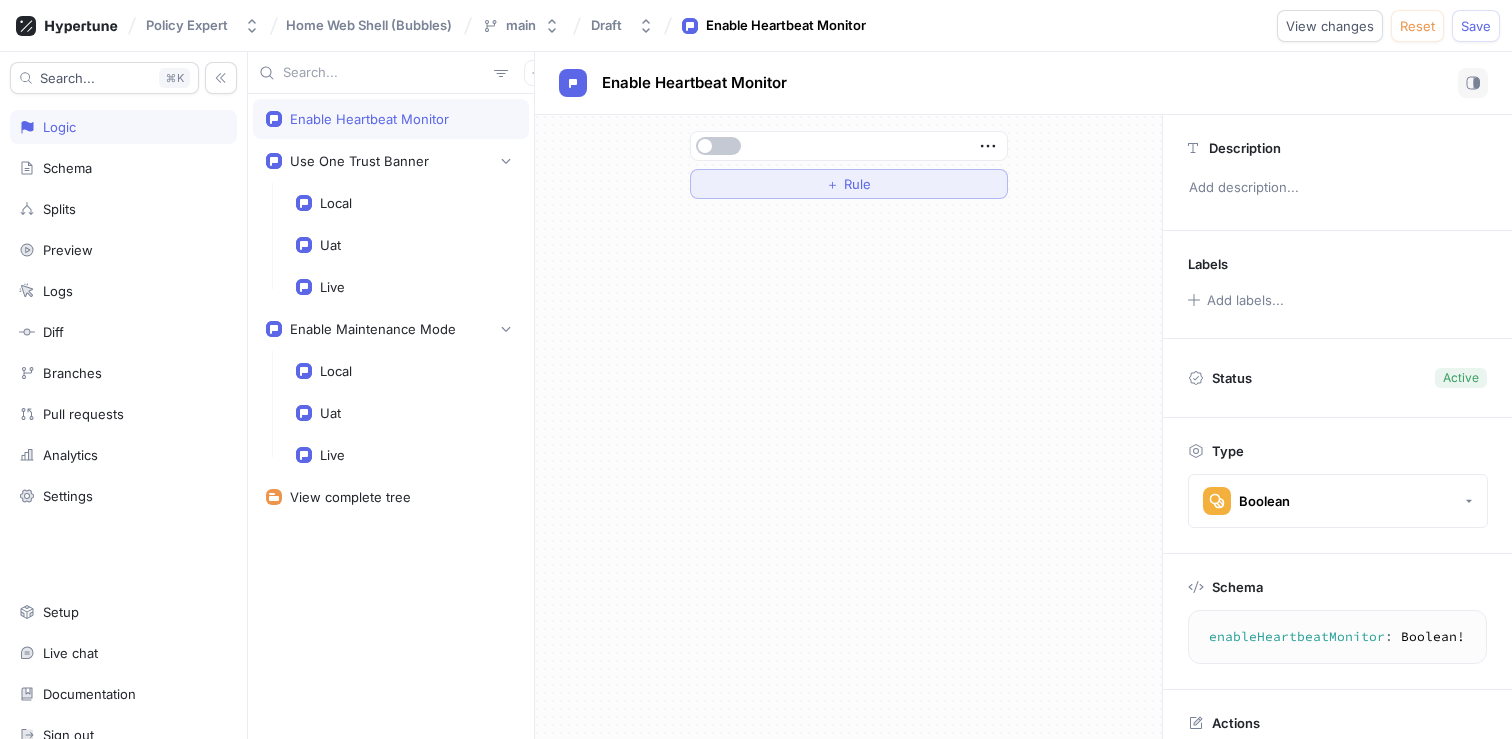 click on "＋ Rule" at bounding box center [849, 184] 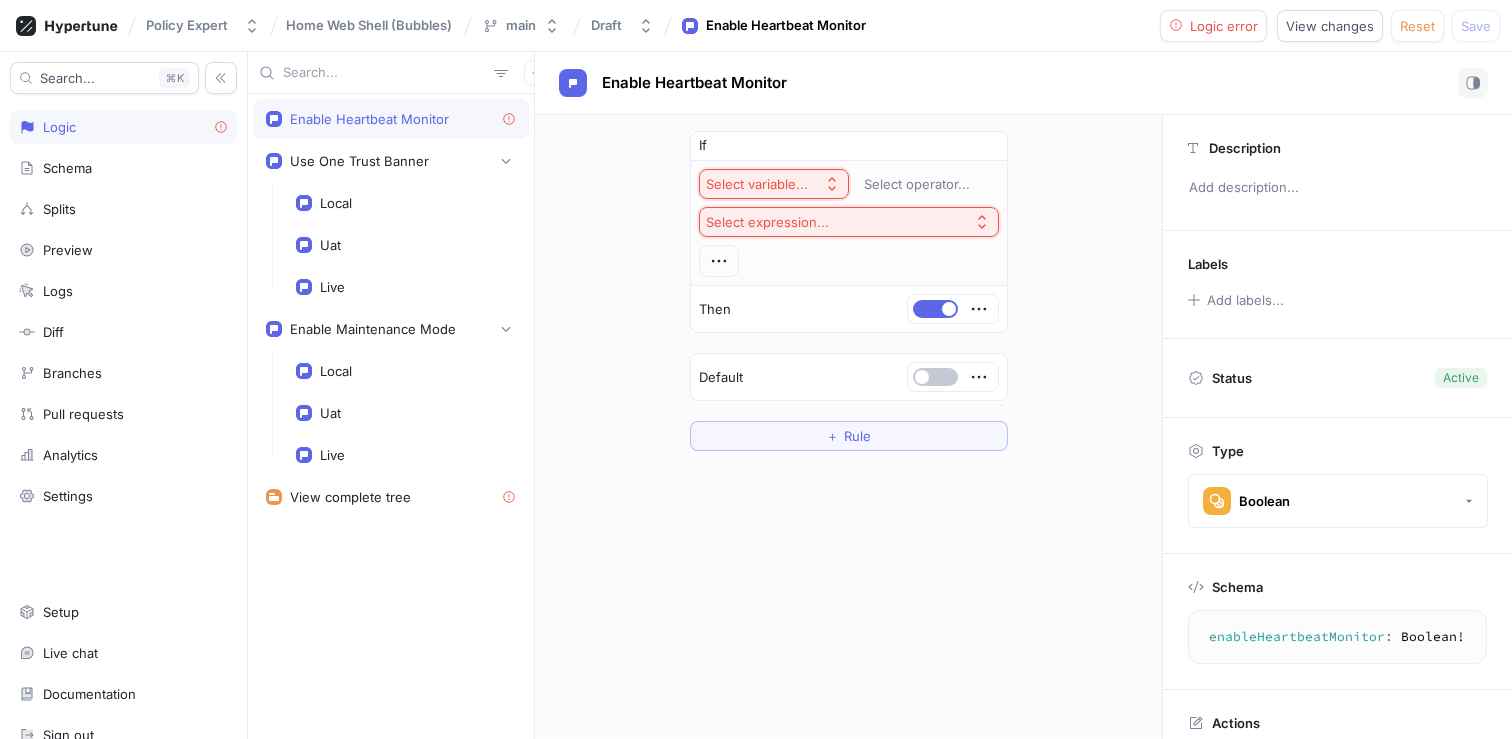 click on "Select variable..." at bounding box center (757, 184) 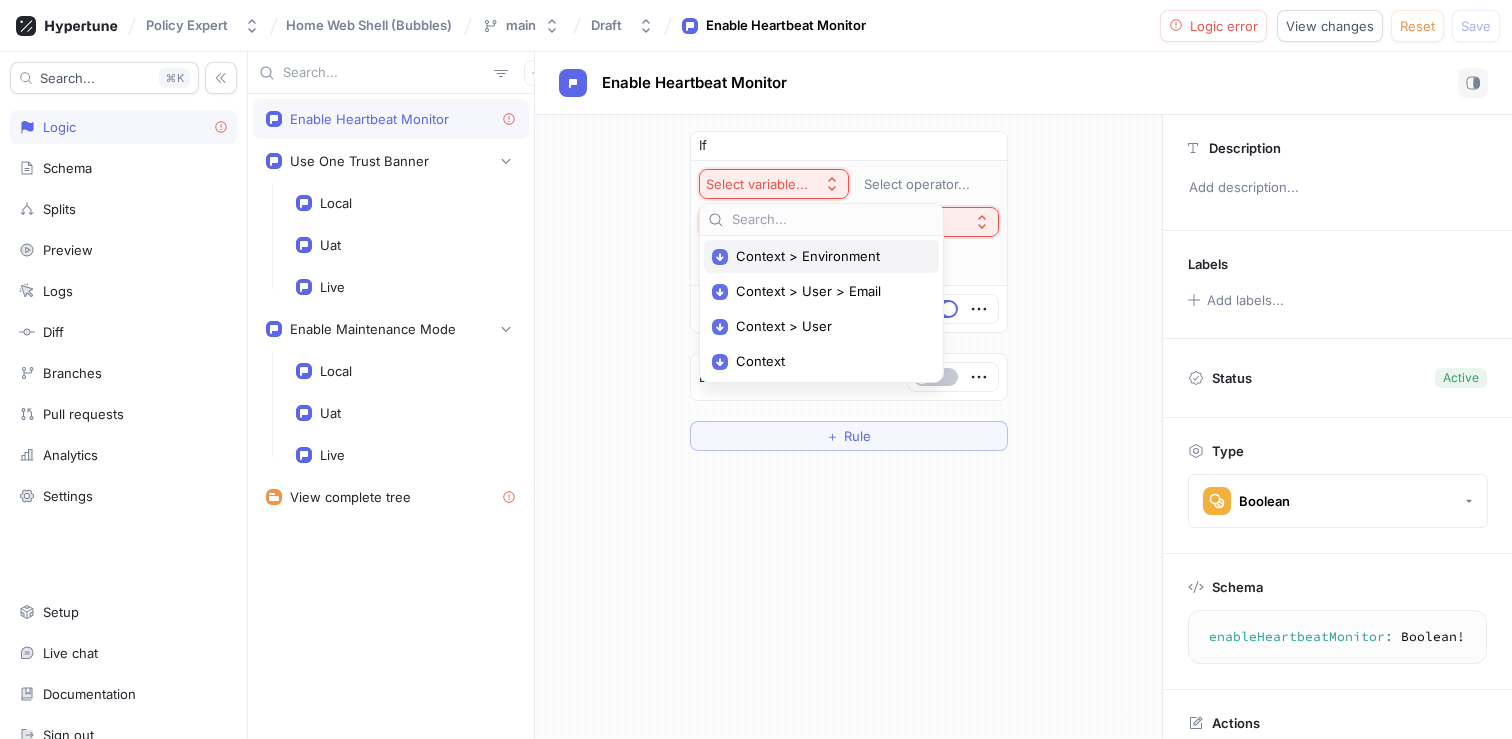 click on "Context > Environment" at bounding box center (828, 256) 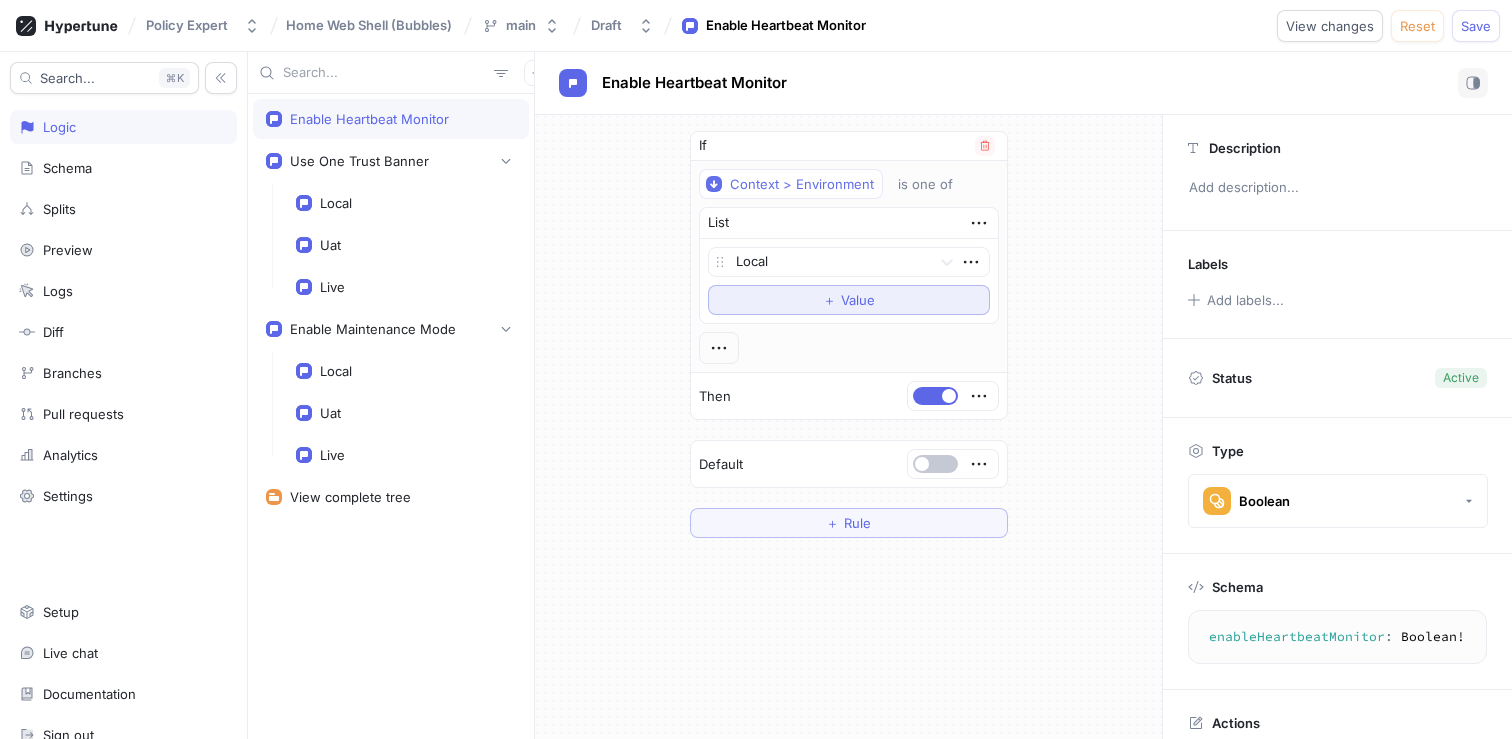 click on "＋ Value" at bounding box center (849, 300) 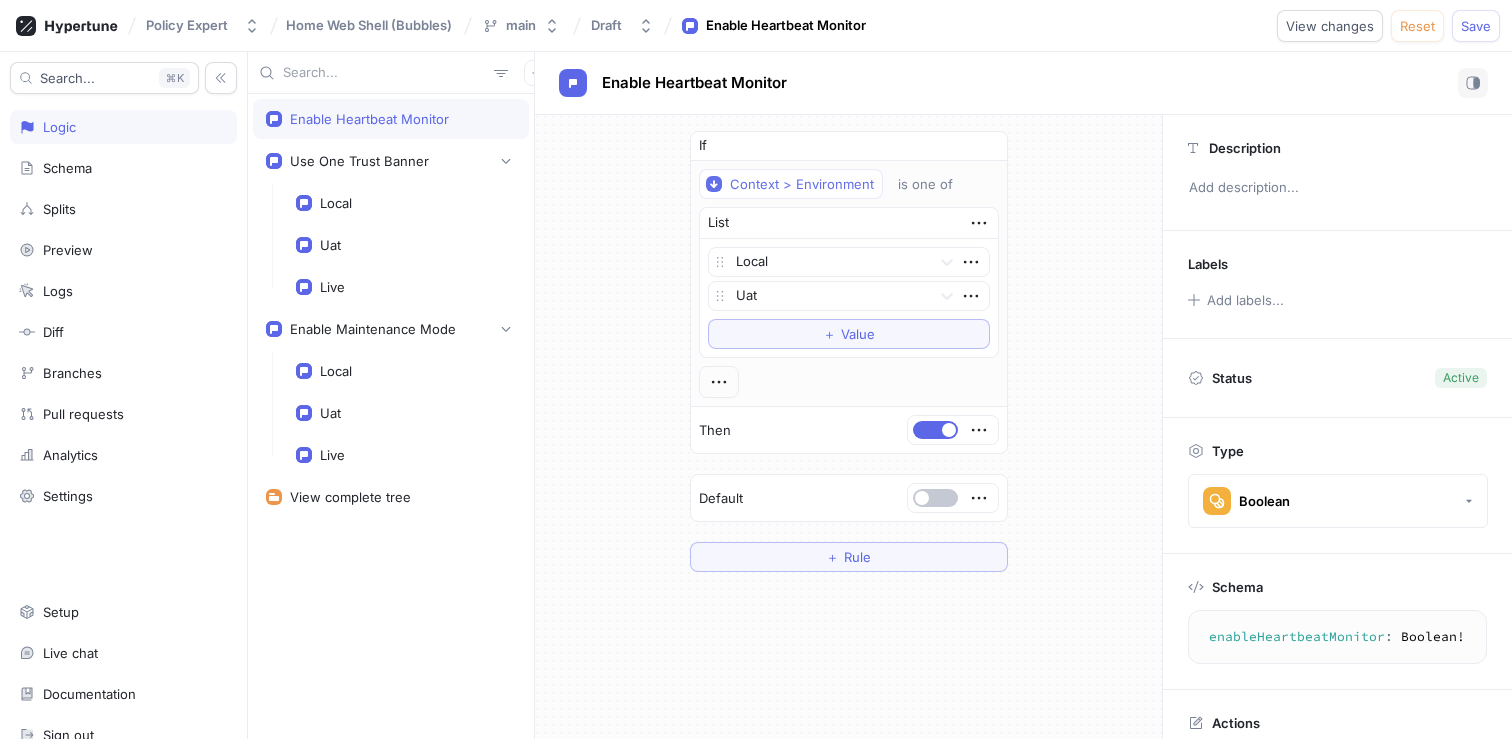 click on "If Context > Environment is one of List Local Uat
To pick up a draggable item, press the space bar.
While dragging, use the arrow keys to move the item.
Press space again to drop the item in its new position, or press escape to cancel.
＋ Value Then Default ＋ Rule" at bounding box center [848, 351] 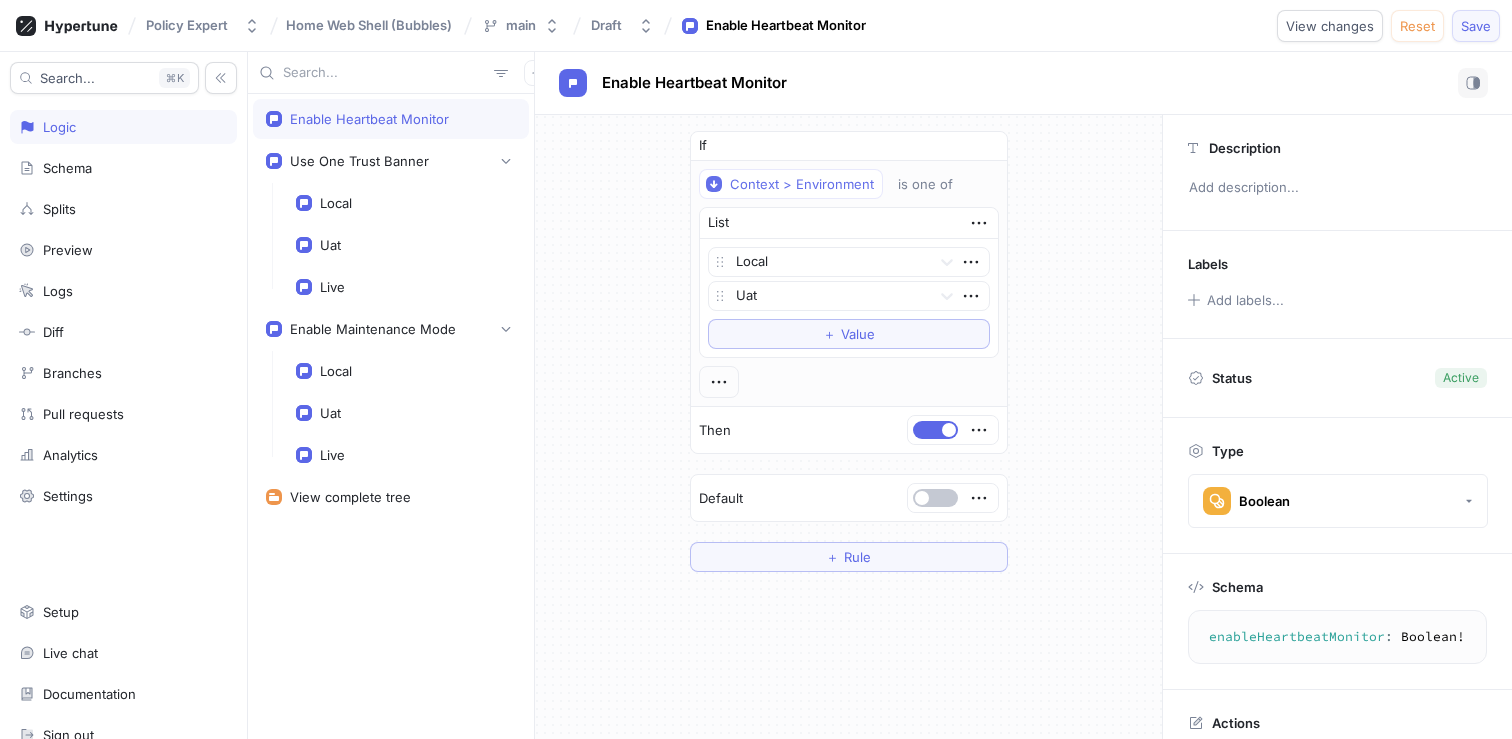 click on "Save" at bounding box center (1476, 26) 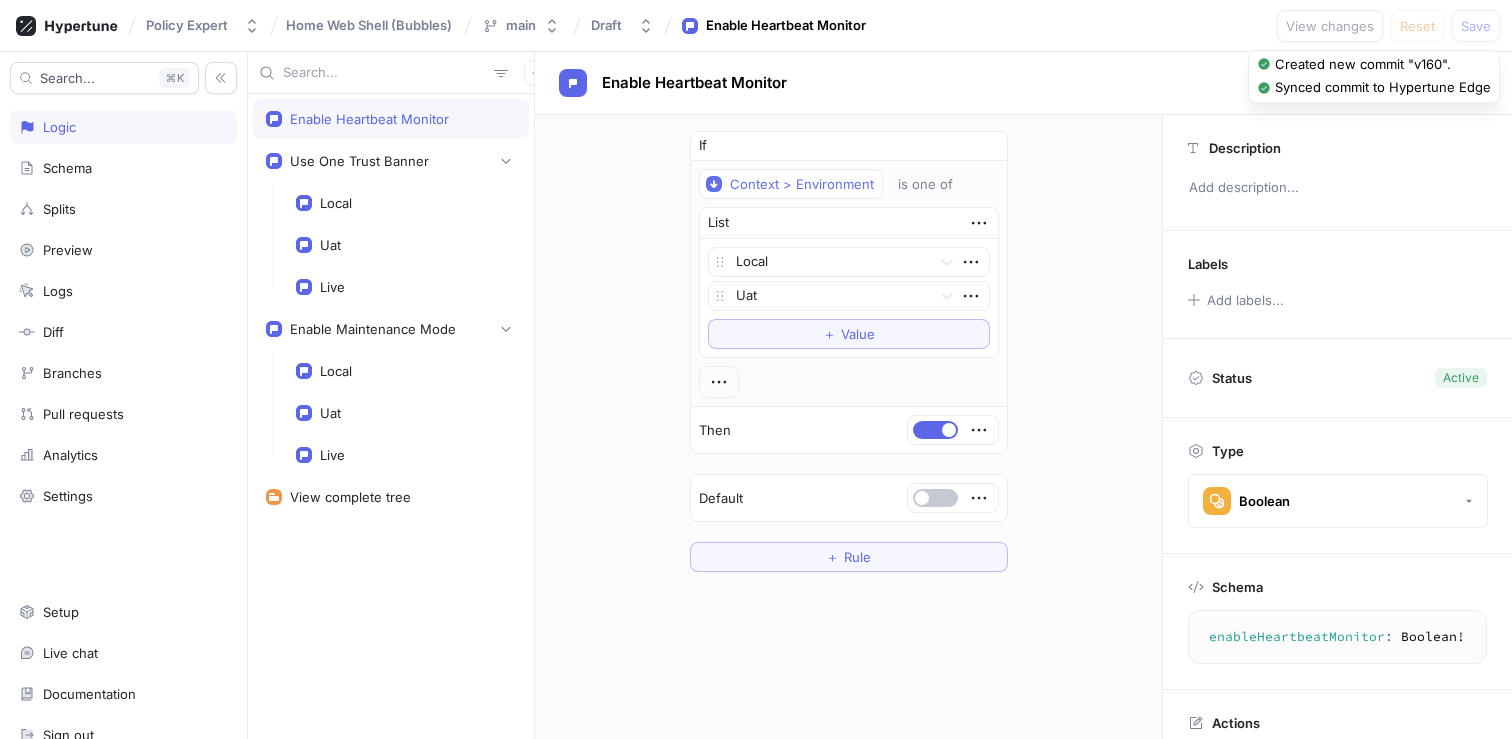 click on "Enable Heartbeat Monitor" at bounding box center (1023, 83) 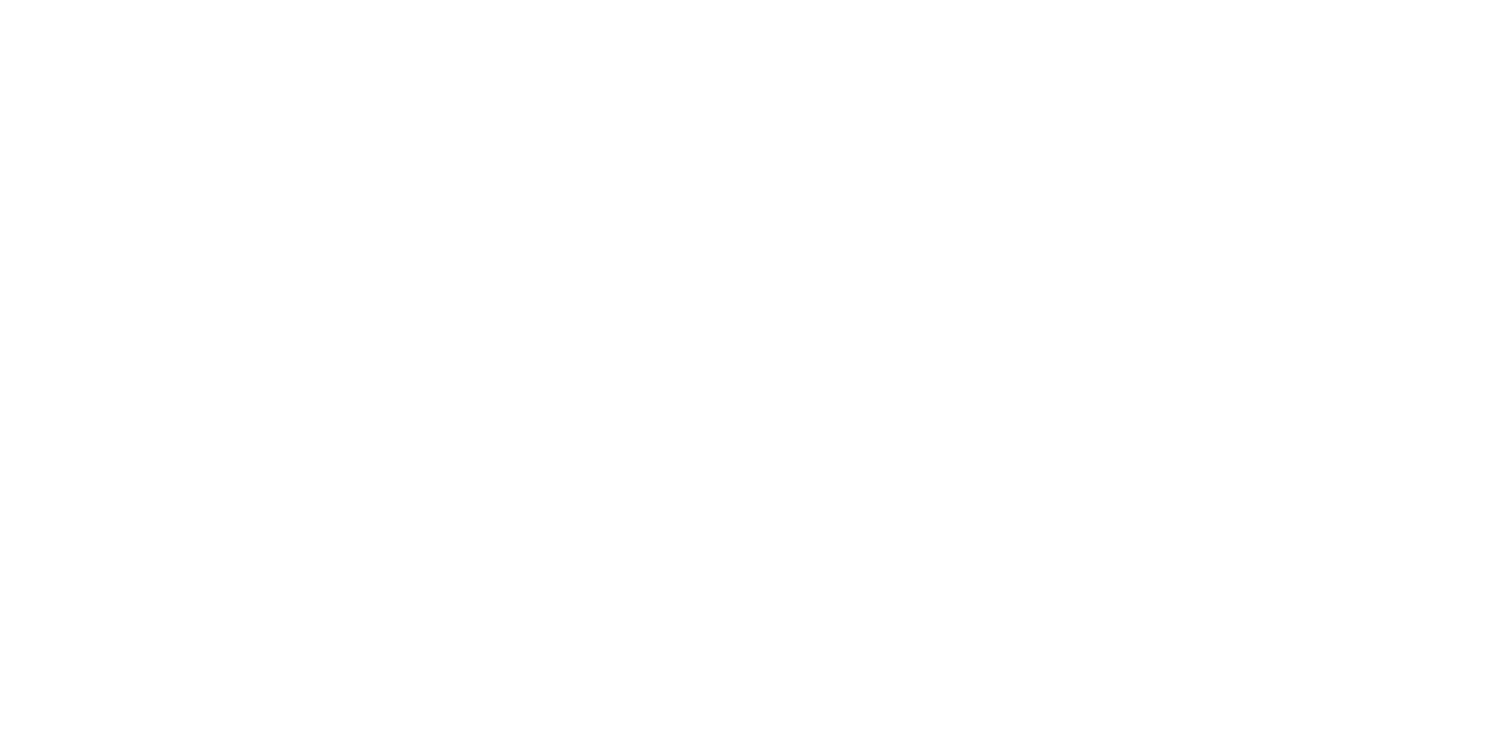 scroll, scrollTop: 0, scrollLeft: 0, axis: both 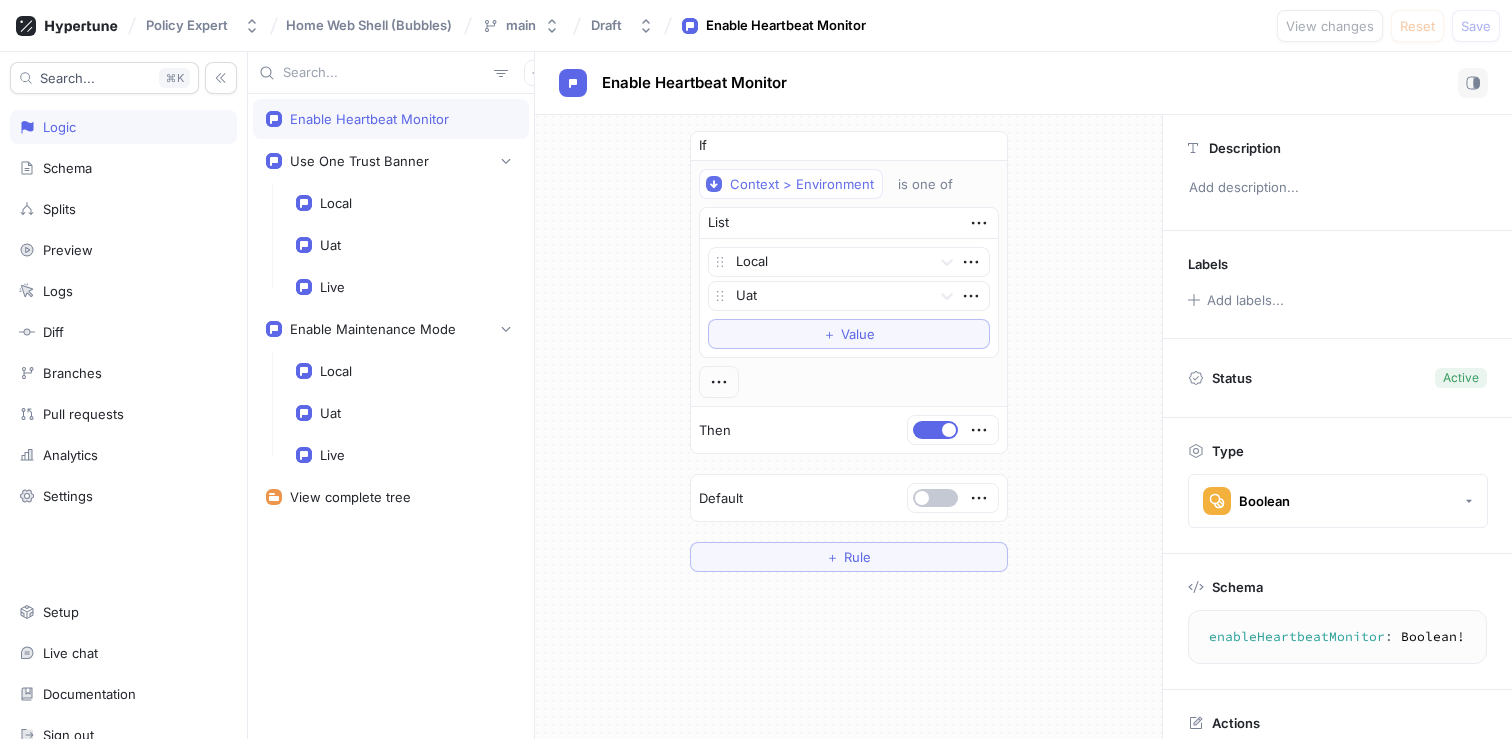 drag, startPoint x: 1377, startPoint y: 637, endPoint x: 1201, endPoint y: 635, distance: 176.01137 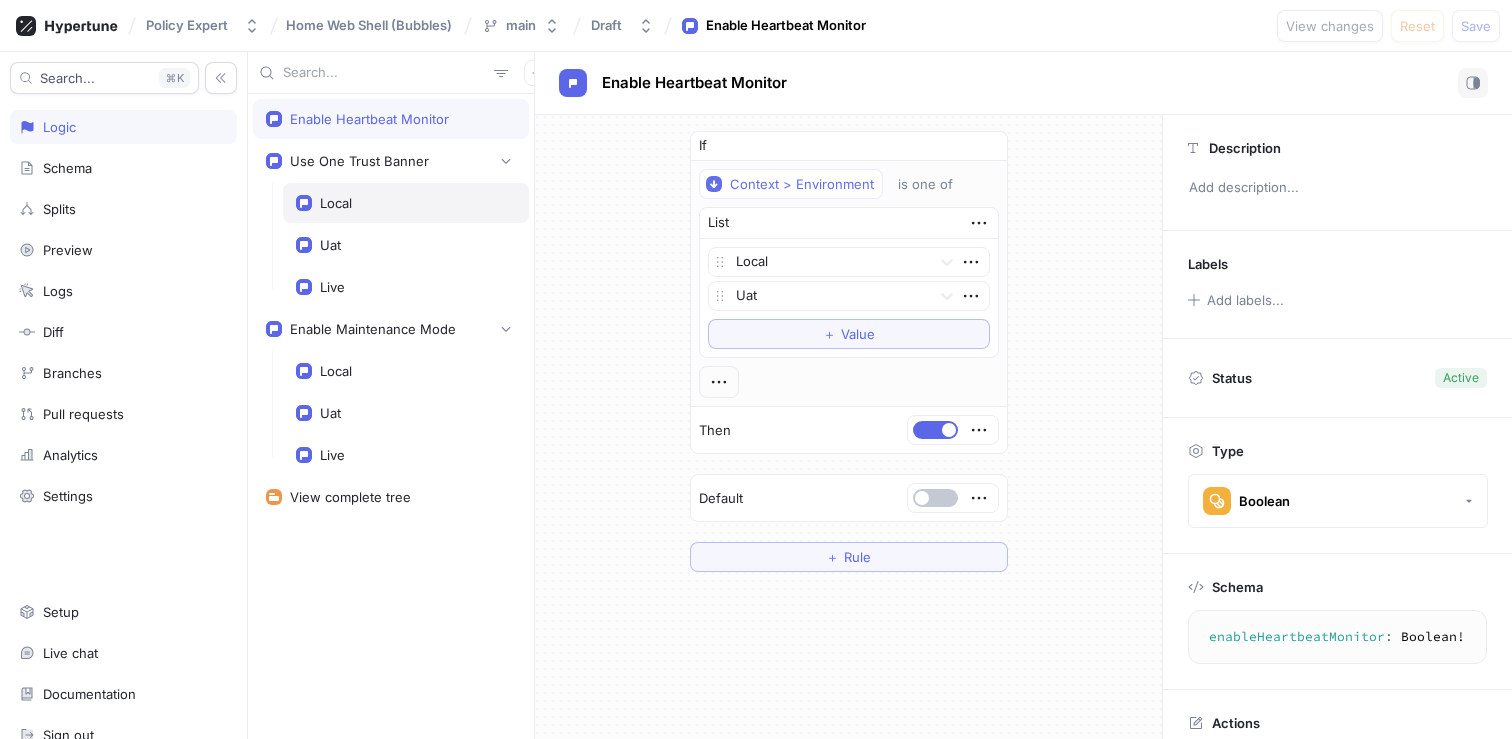 click on "Local" at bounding box center [406, 203] 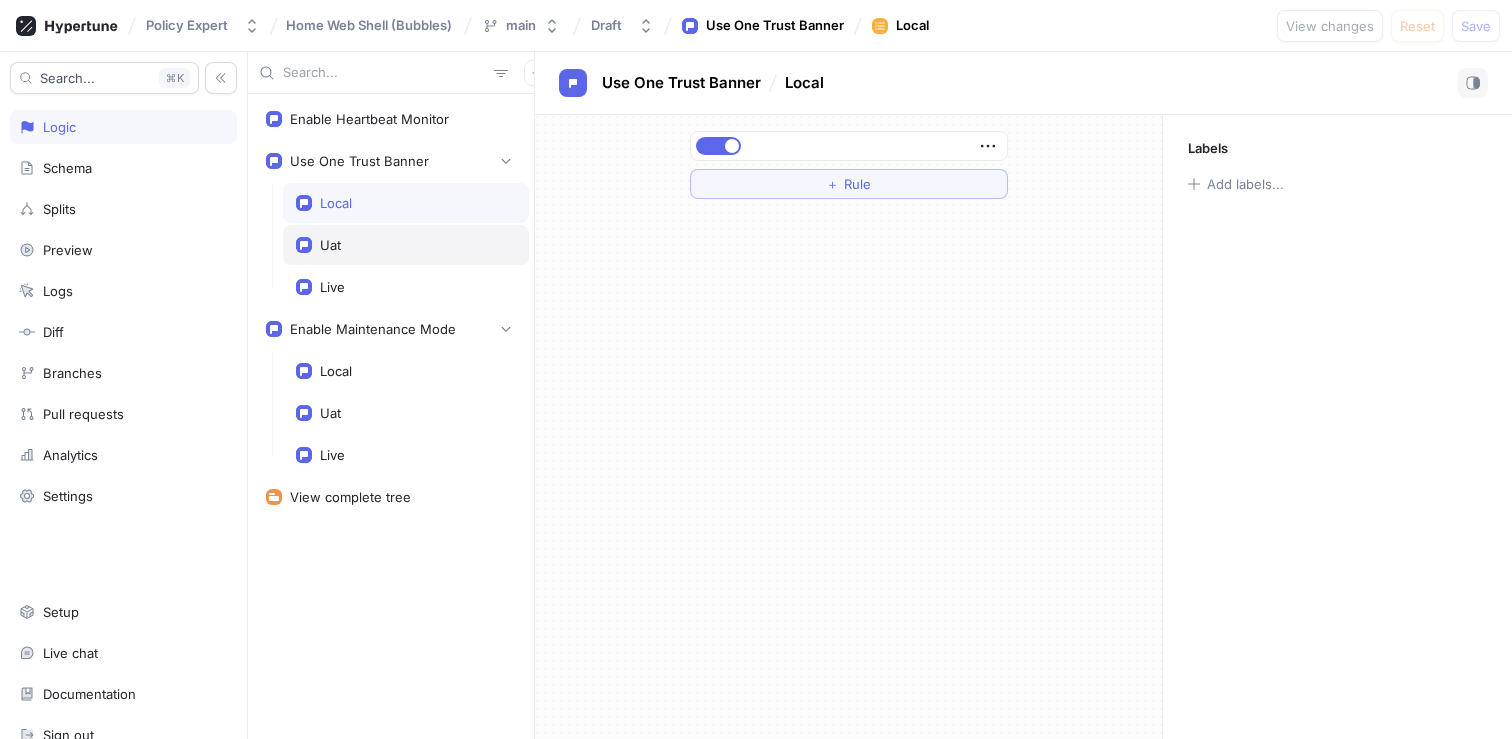 click on "Uat" at bounding box center [406, 245] 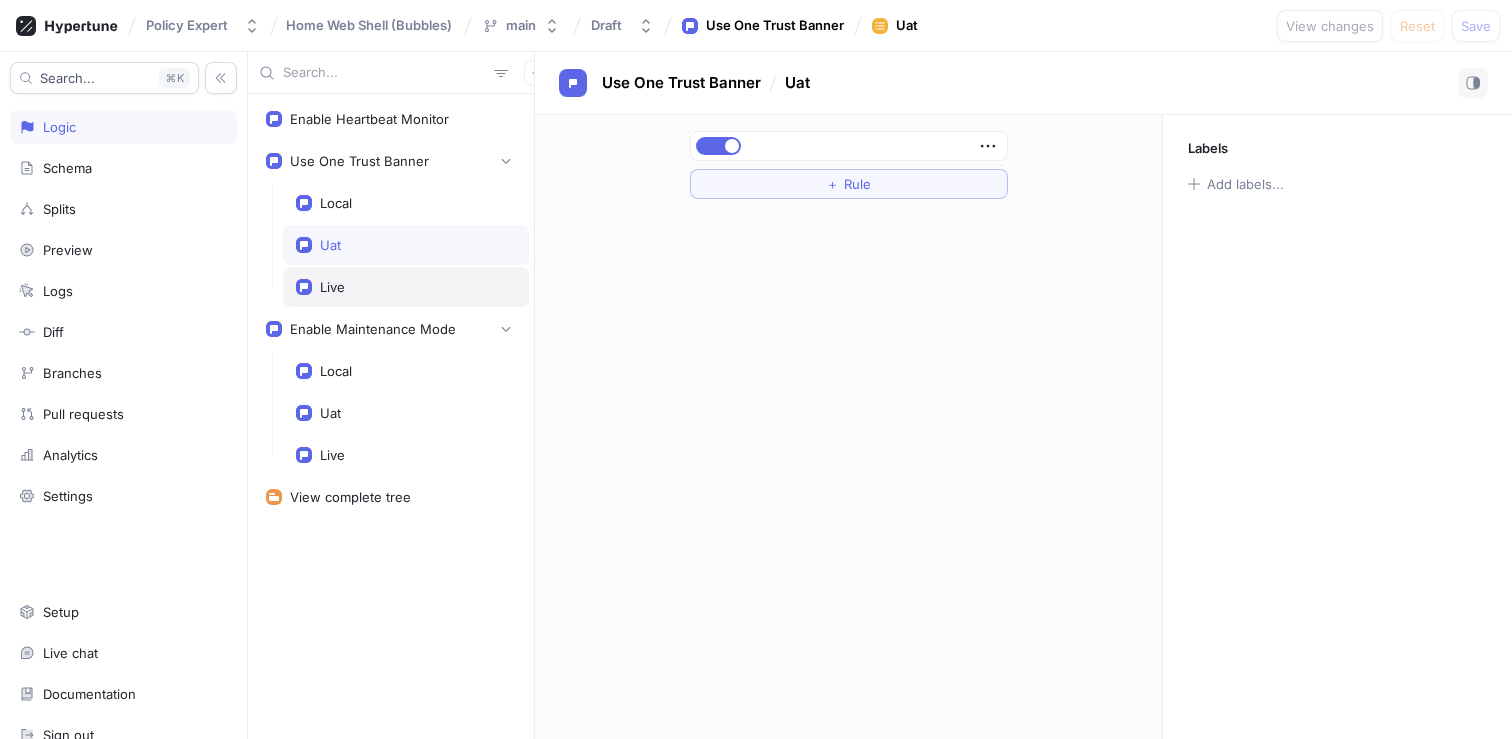 click on "Live" at bounding box center (406, 287) 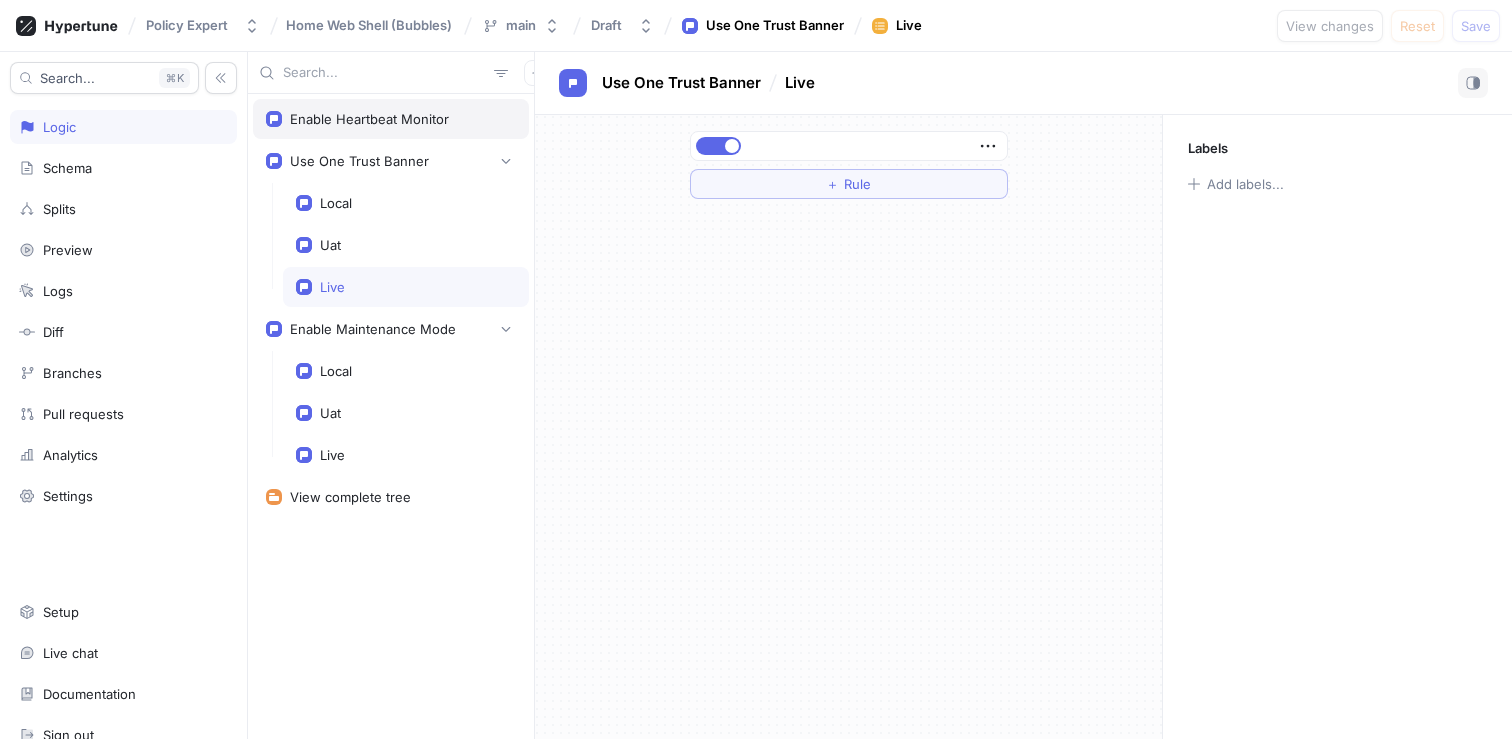 click on "Enable Heartbeat Monitor" at bounding box center [369, 119] 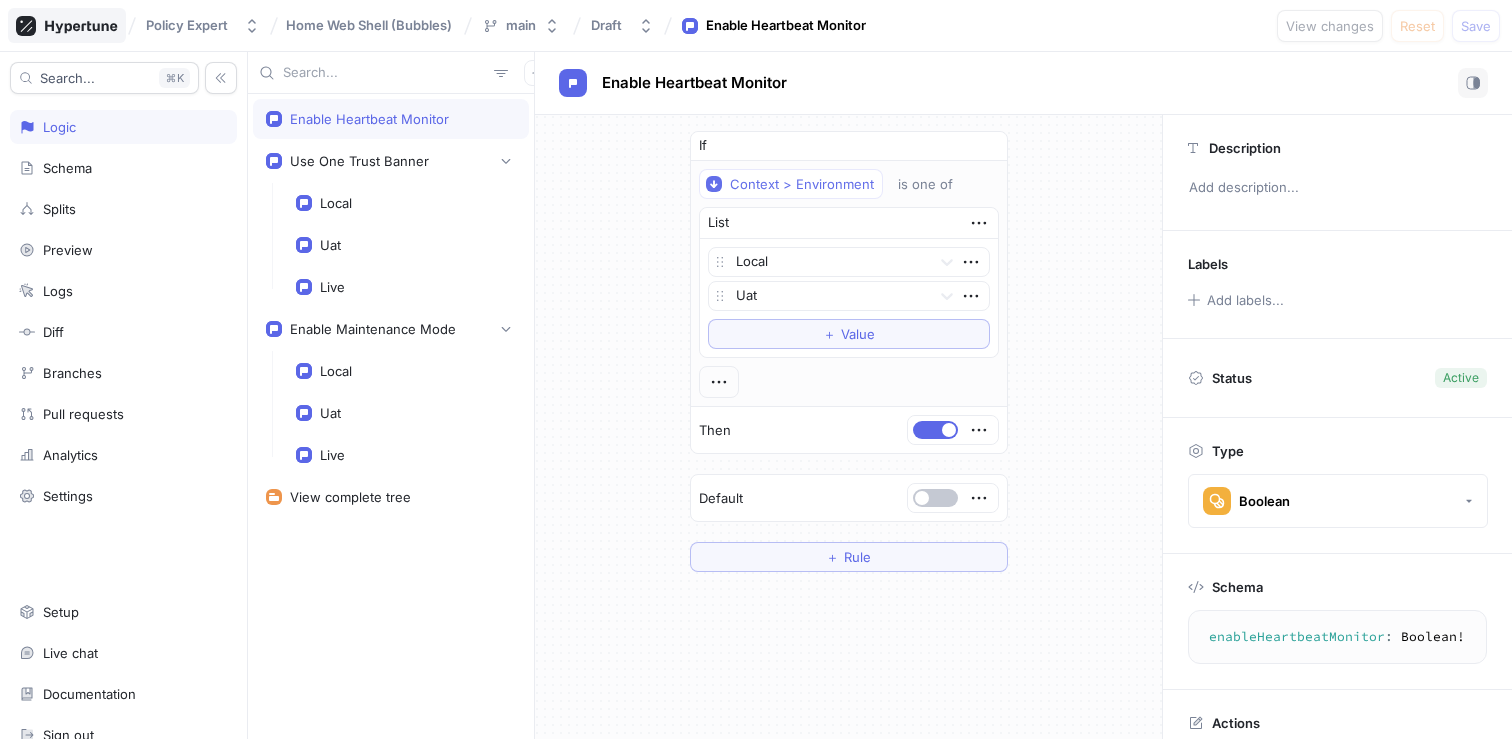 click 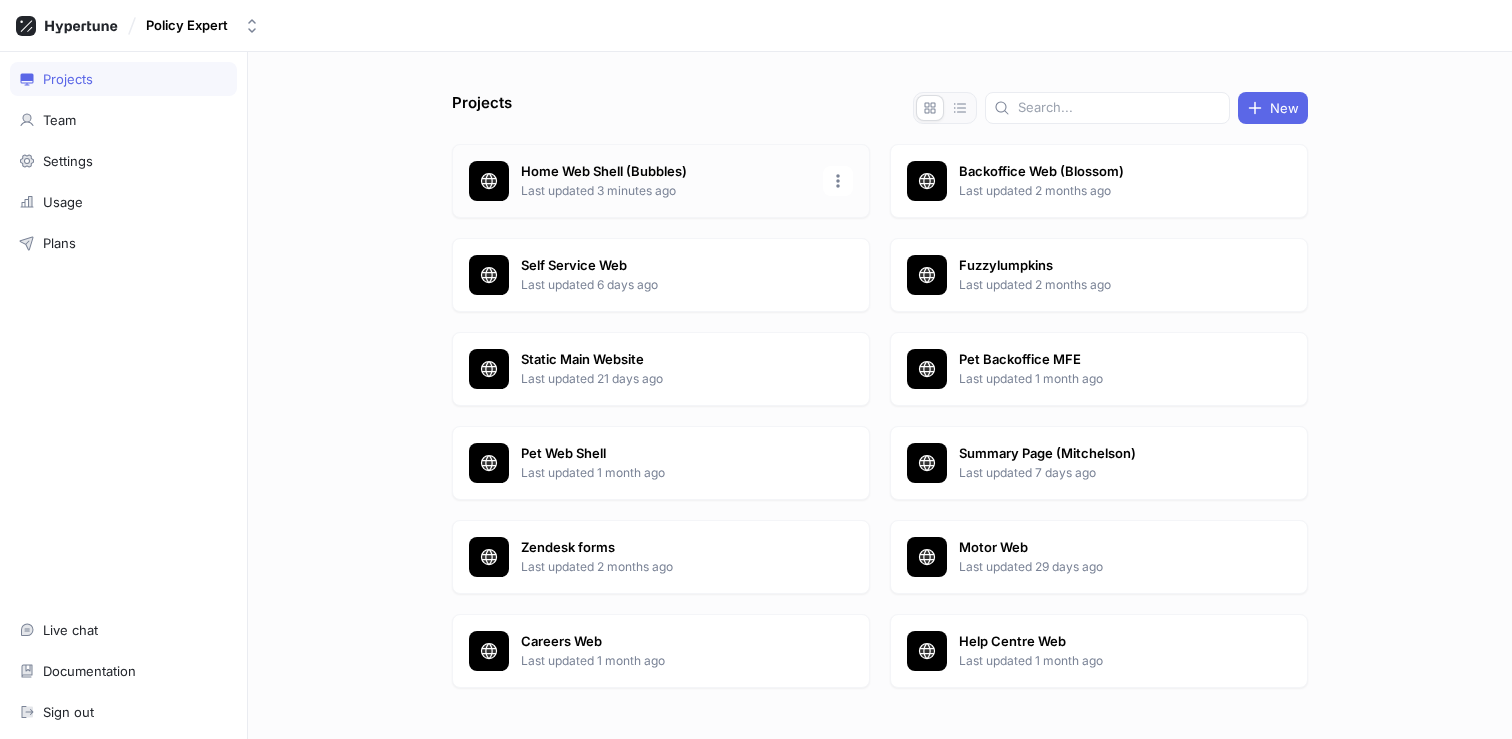 click on "Home Web Shell (Bubbles)" at bounding box center [666, 172] 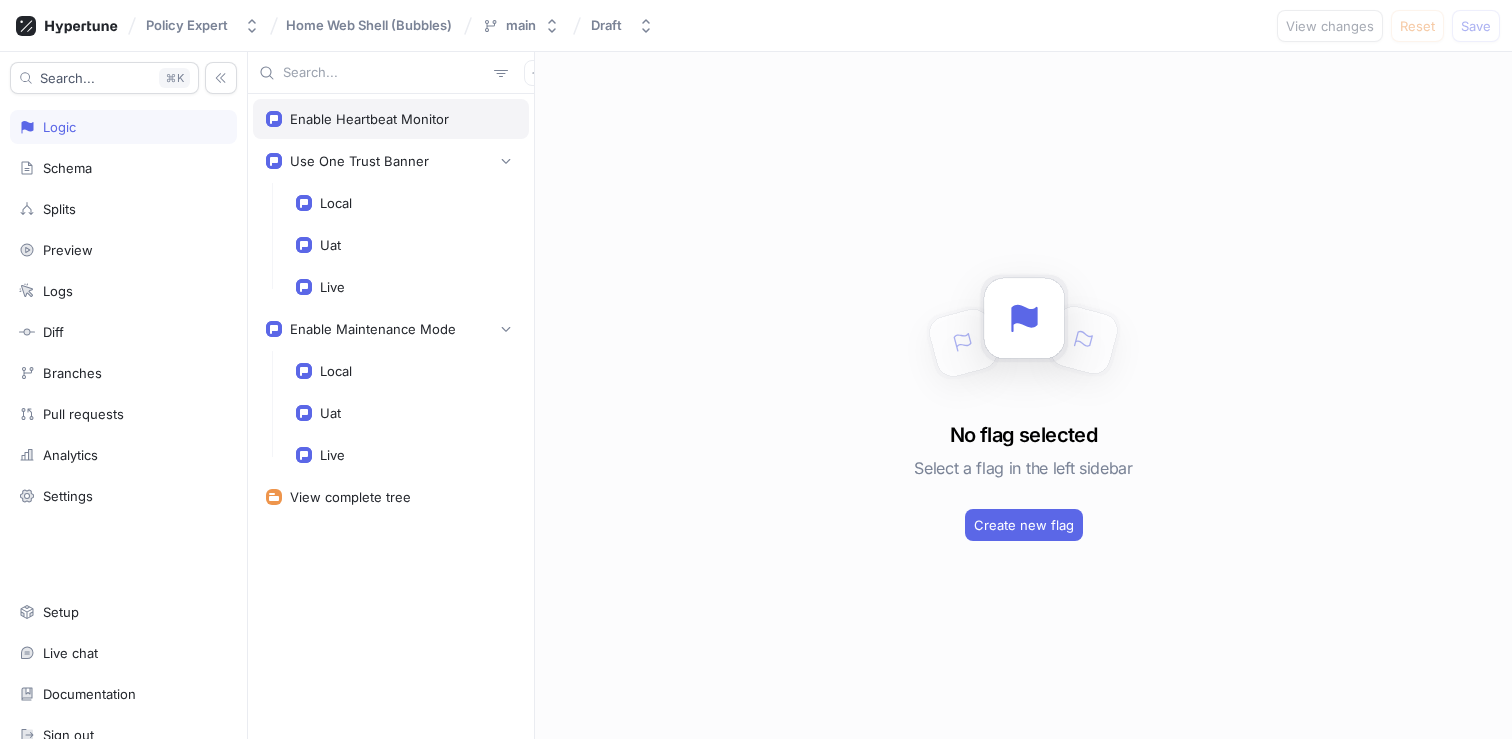 click on "Enable Heartbeat Monitor" at bounding box center (369, 119) 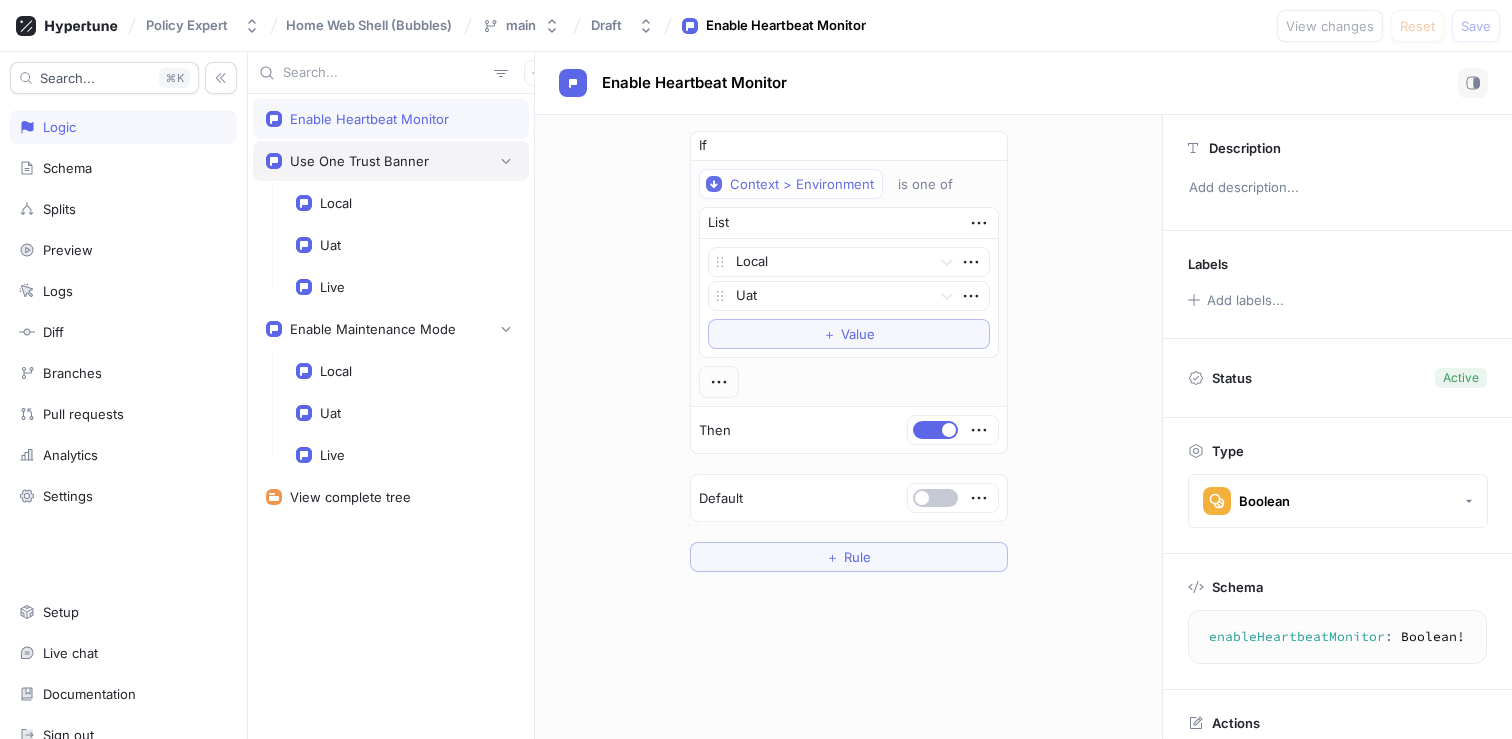click on "Use One Trust Banner" at bounding box center (391, 161) 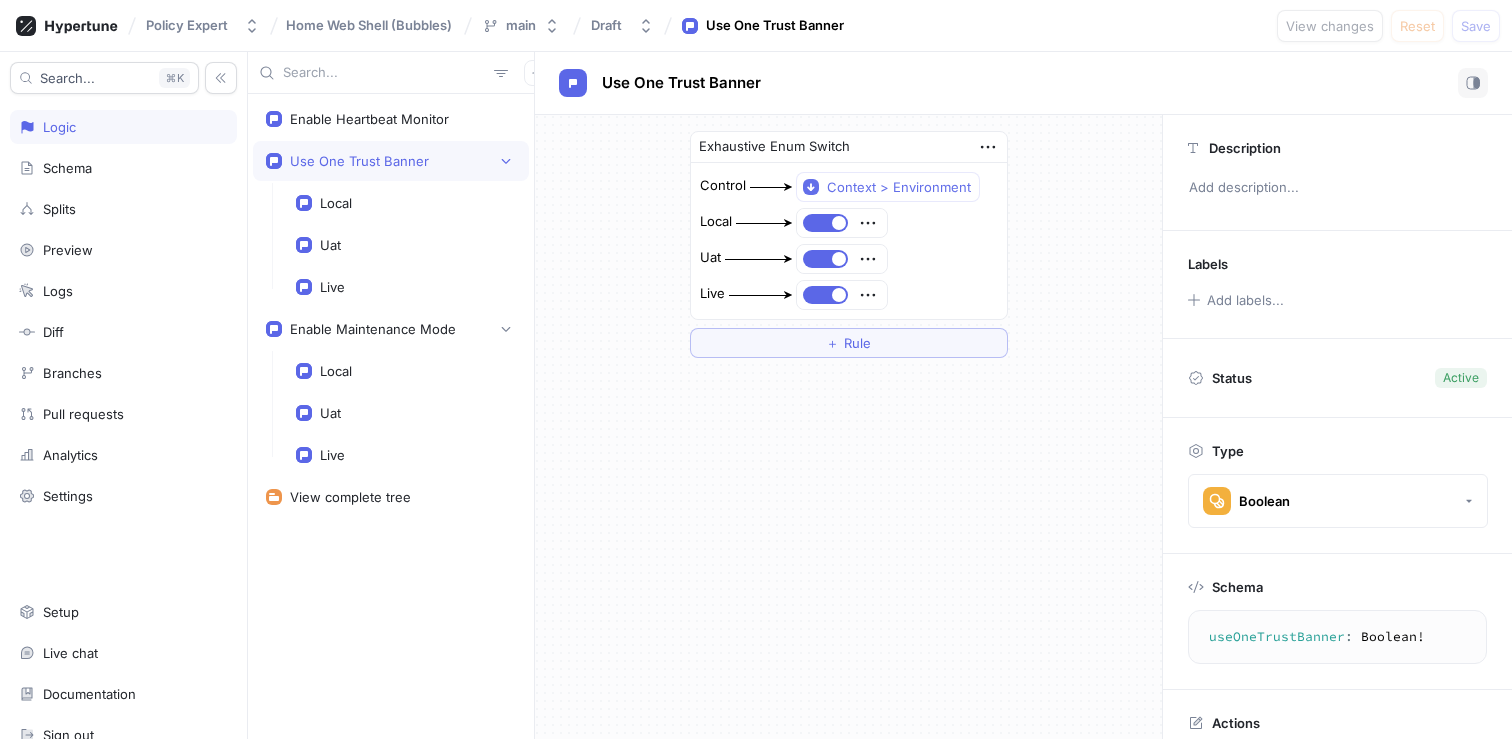 click on "Use One Trust Banner" at bounding box center [391, 161] 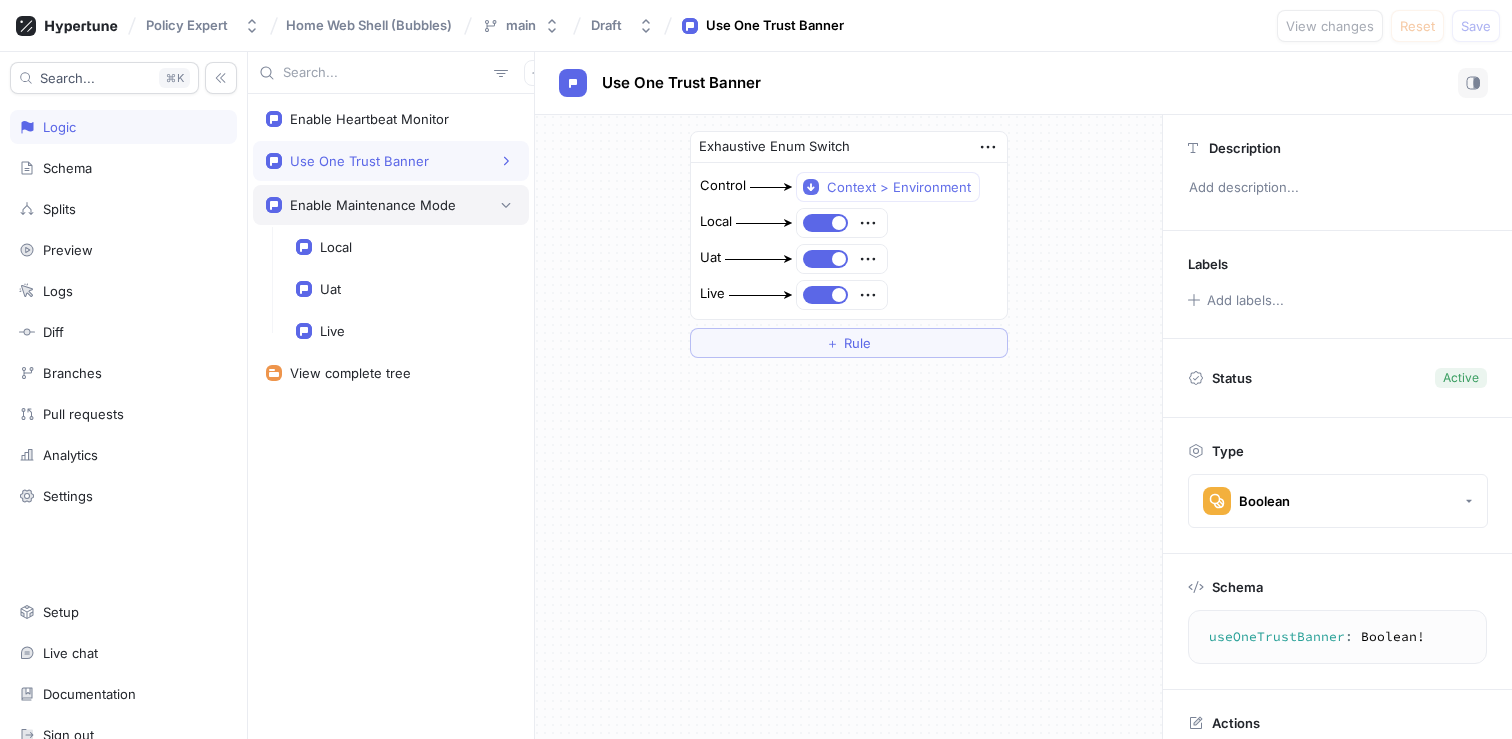 click on "Enable Maintenance Mode" at bounding box center (391, 205) 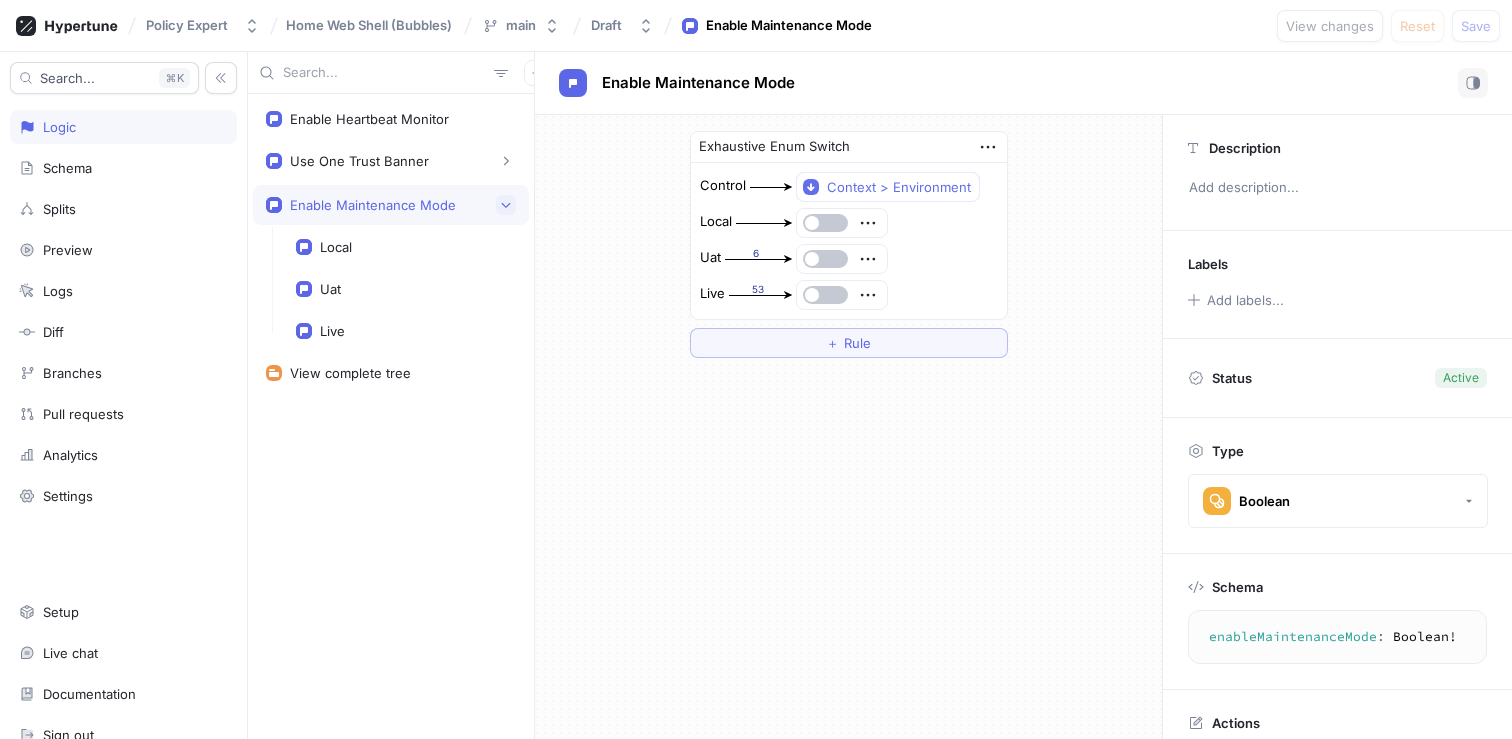 click at bounding box center [506, 205] 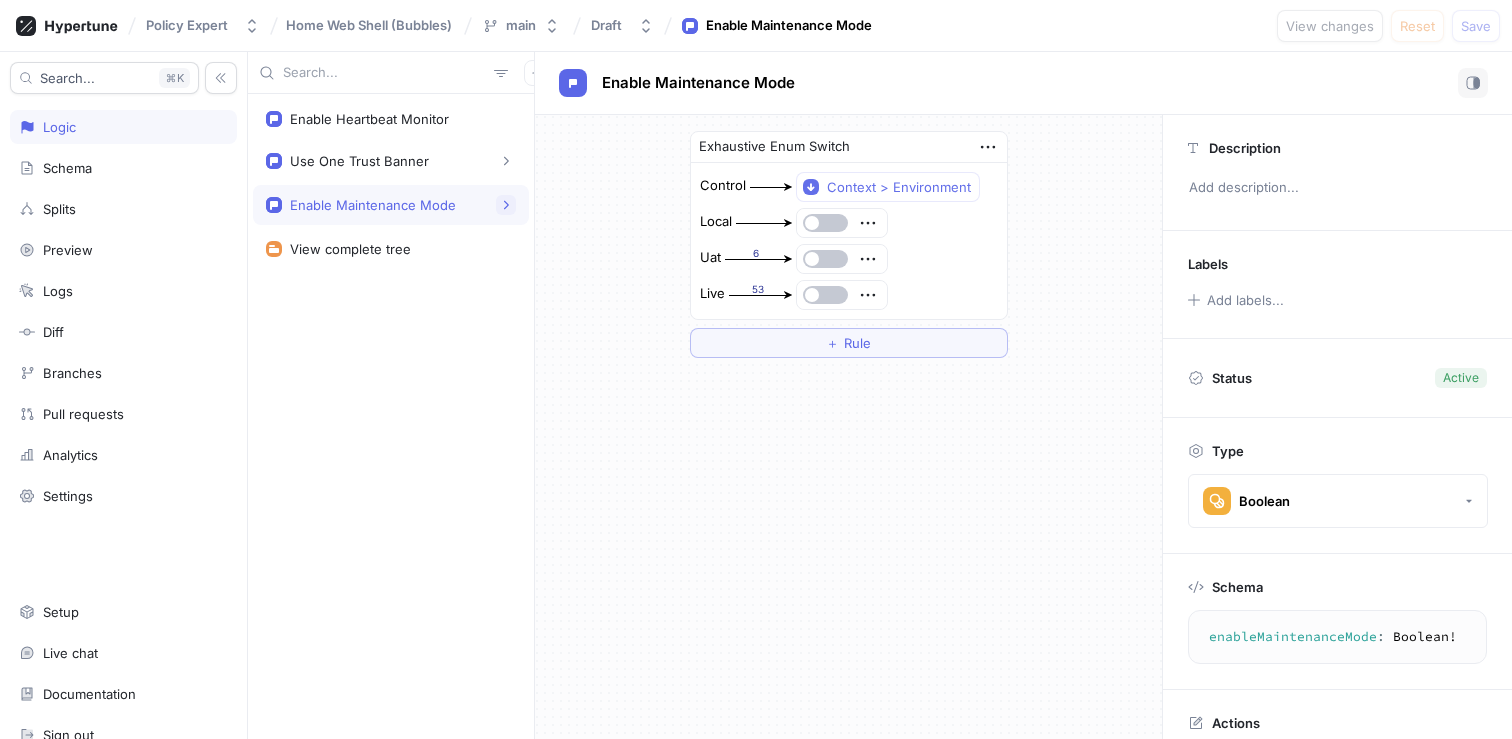 click at bounding box center (506, 205) 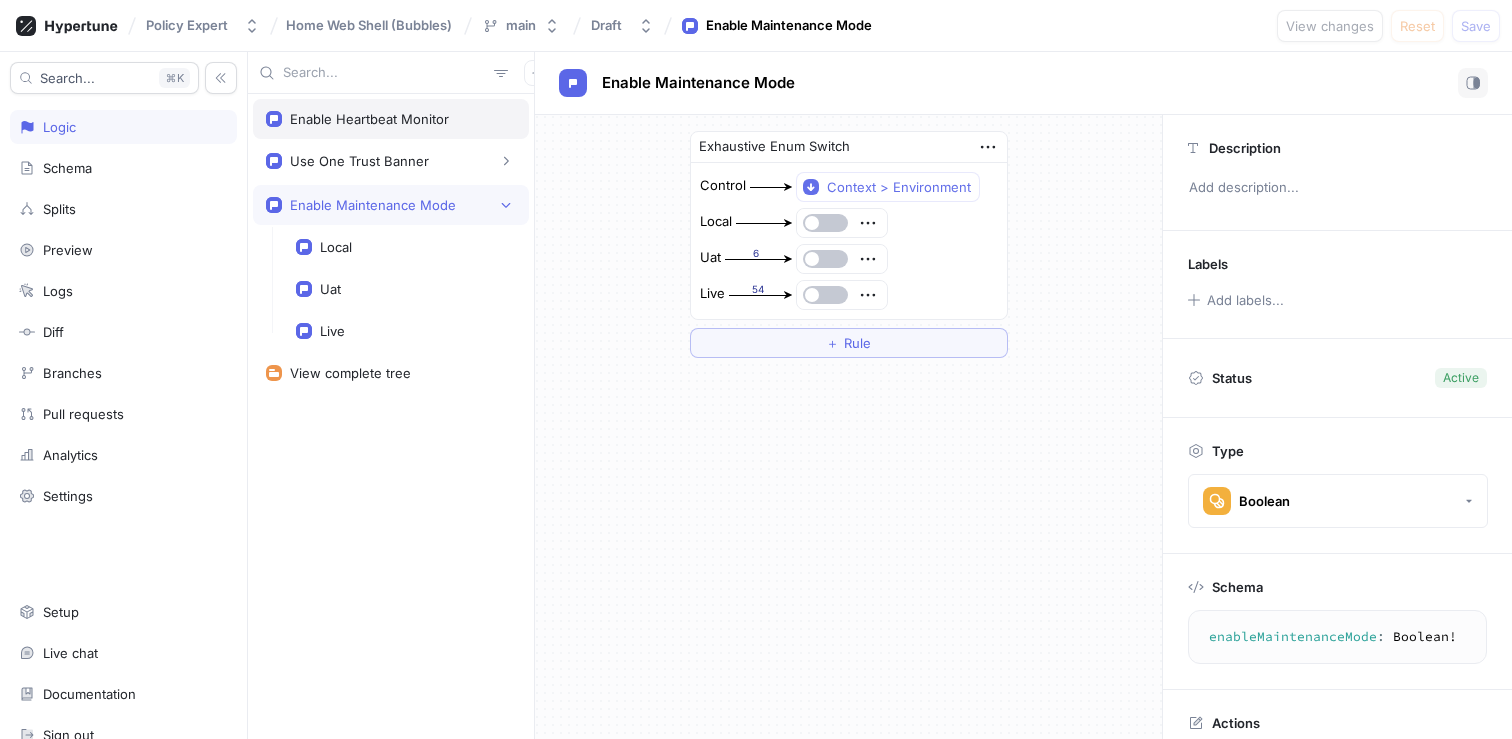 click on "Enable Heartbeat Monitor" at bounding box center (369, 119) 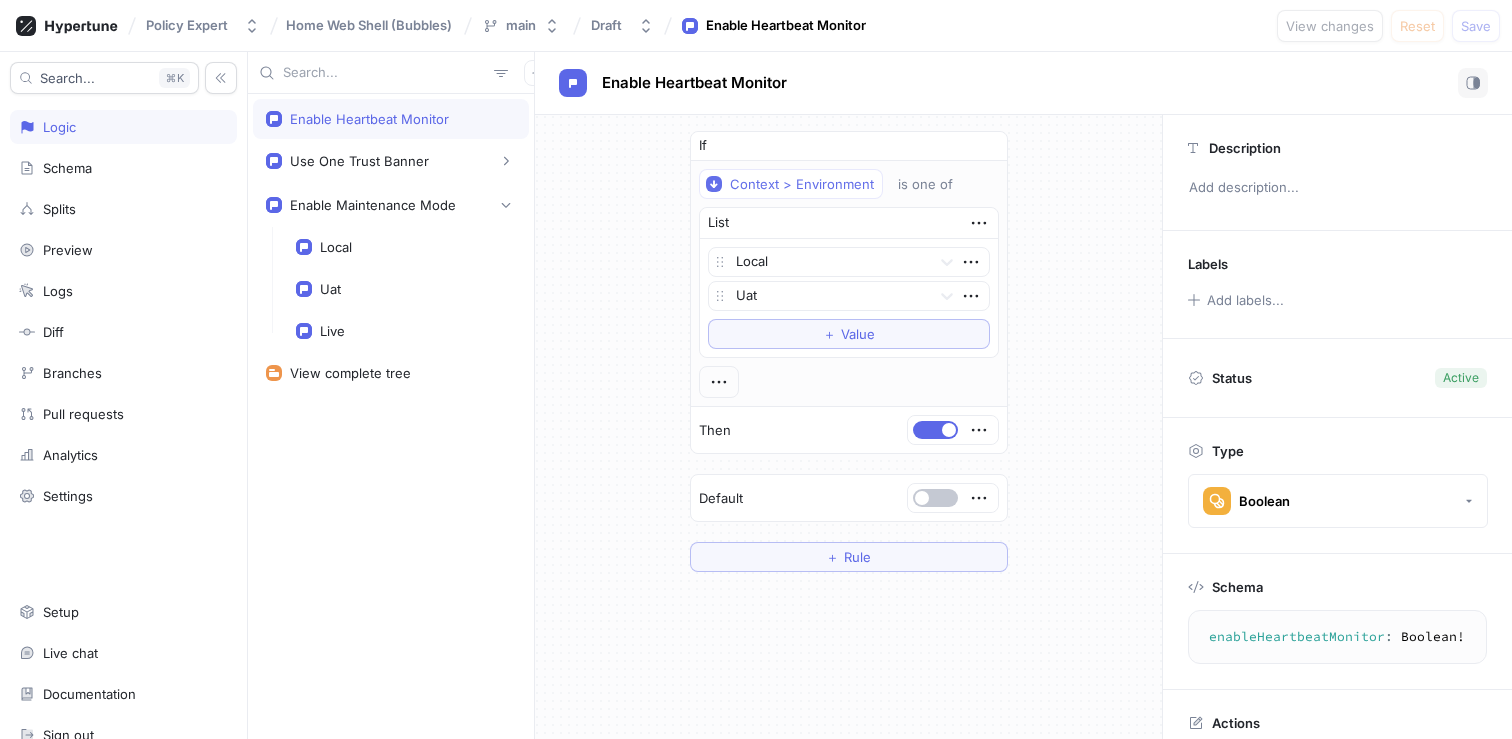 type on "enableHeartbeatMonitor: Boolean!" 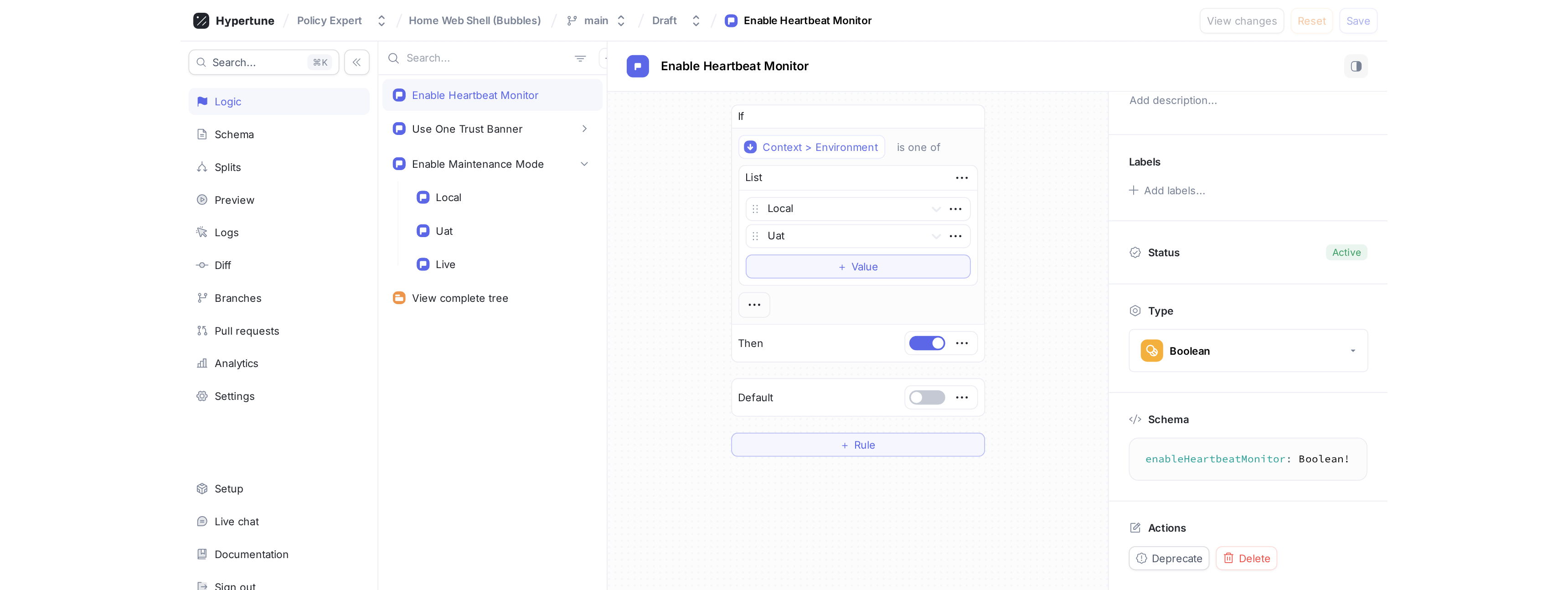 scroll, scrollTop: 0, scrollLeft: 0, axis: both 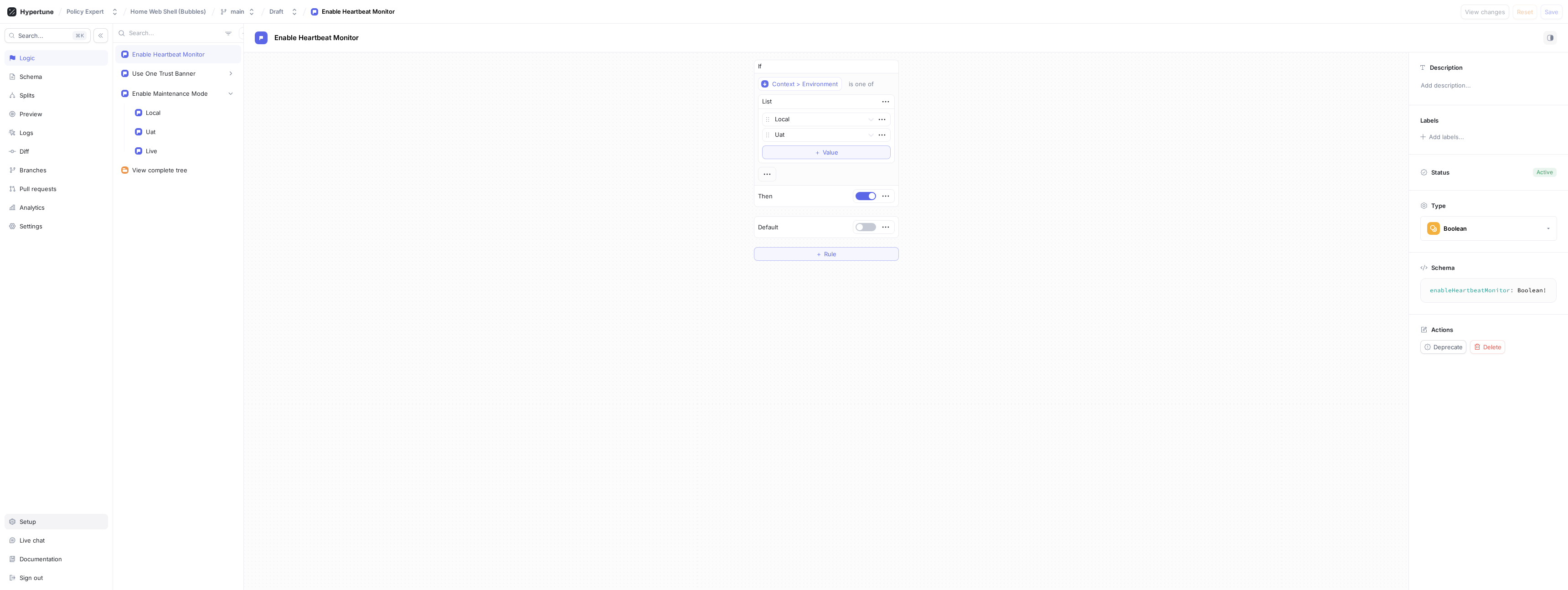 click on "Setup" at bounding box center (28, 522) 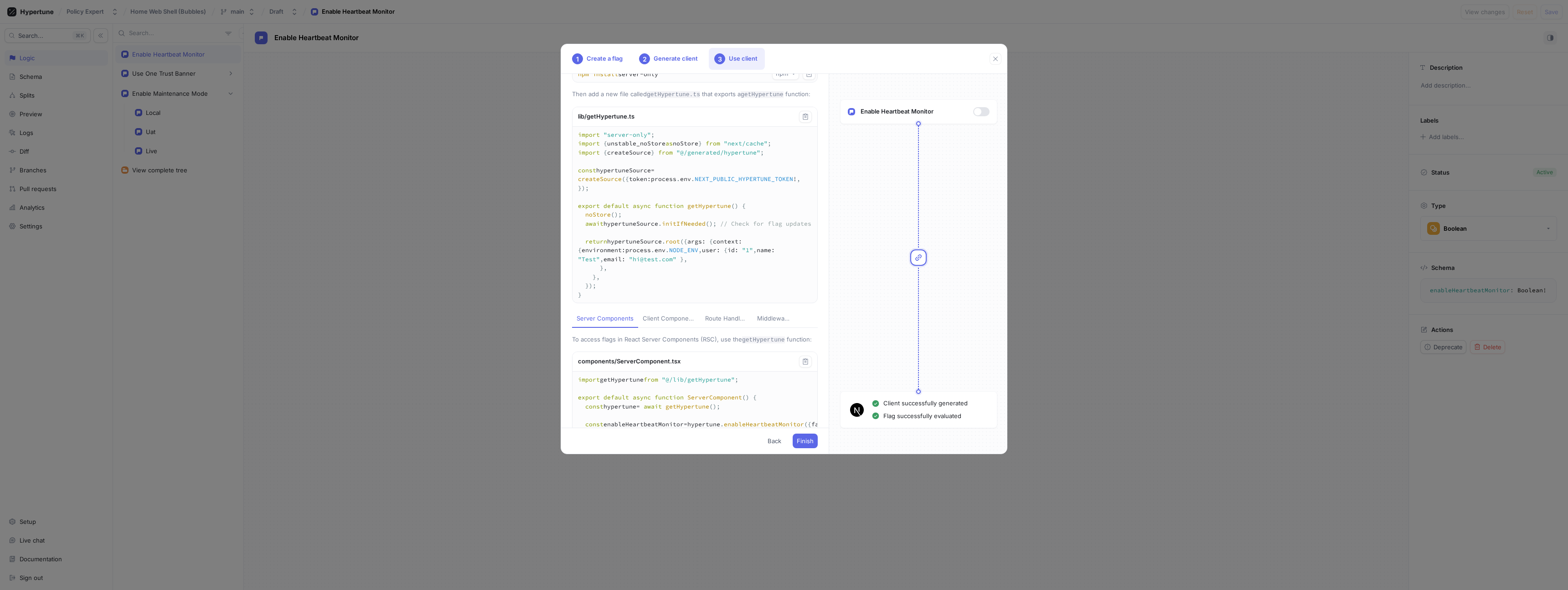 scroll, scrollTop: 0, scrollLeft: 0, axis: both 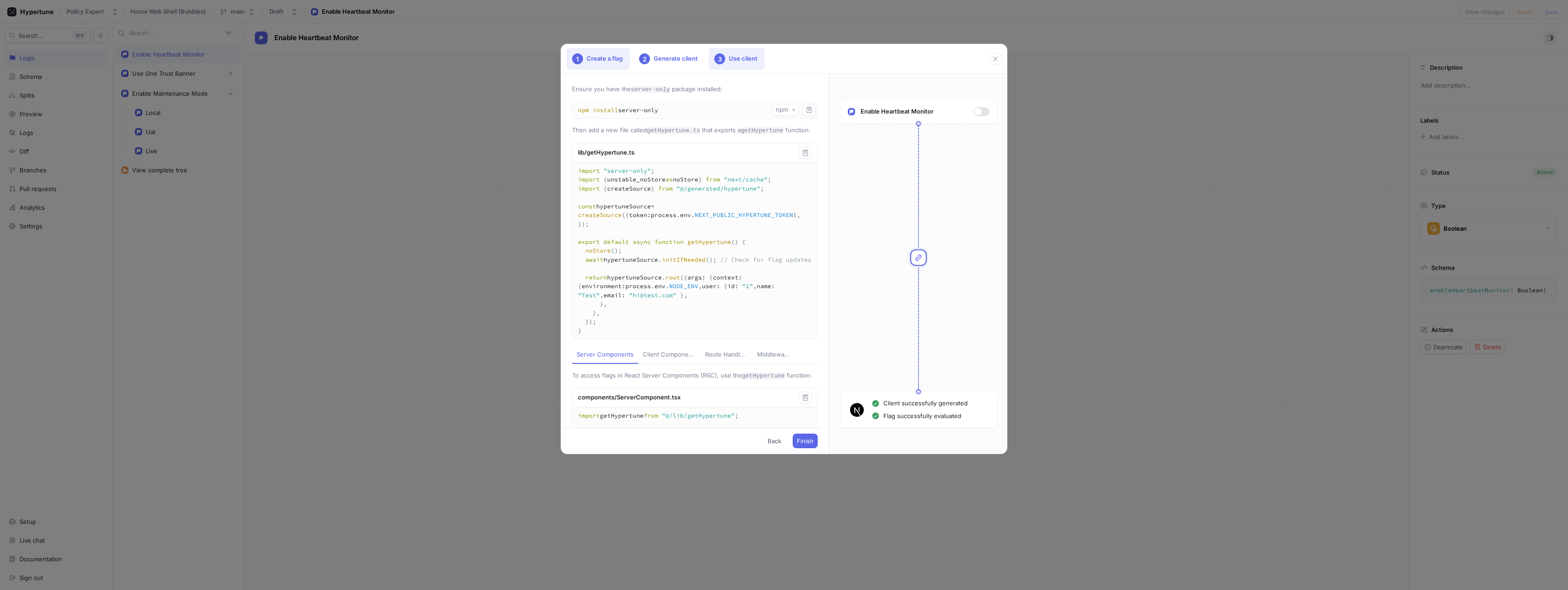 click on "1 Create a flag" at bounding box center (598, 59) 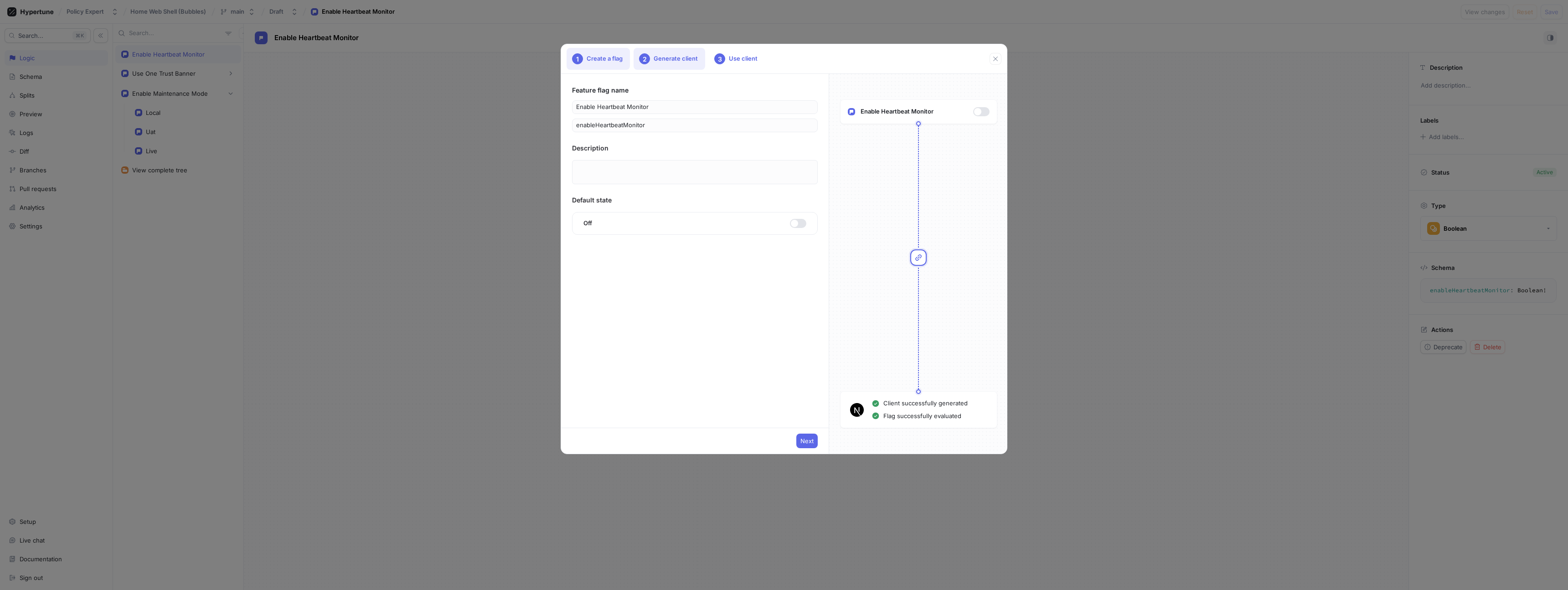 click on "2 Generate client" at bounding box center (669, 59) 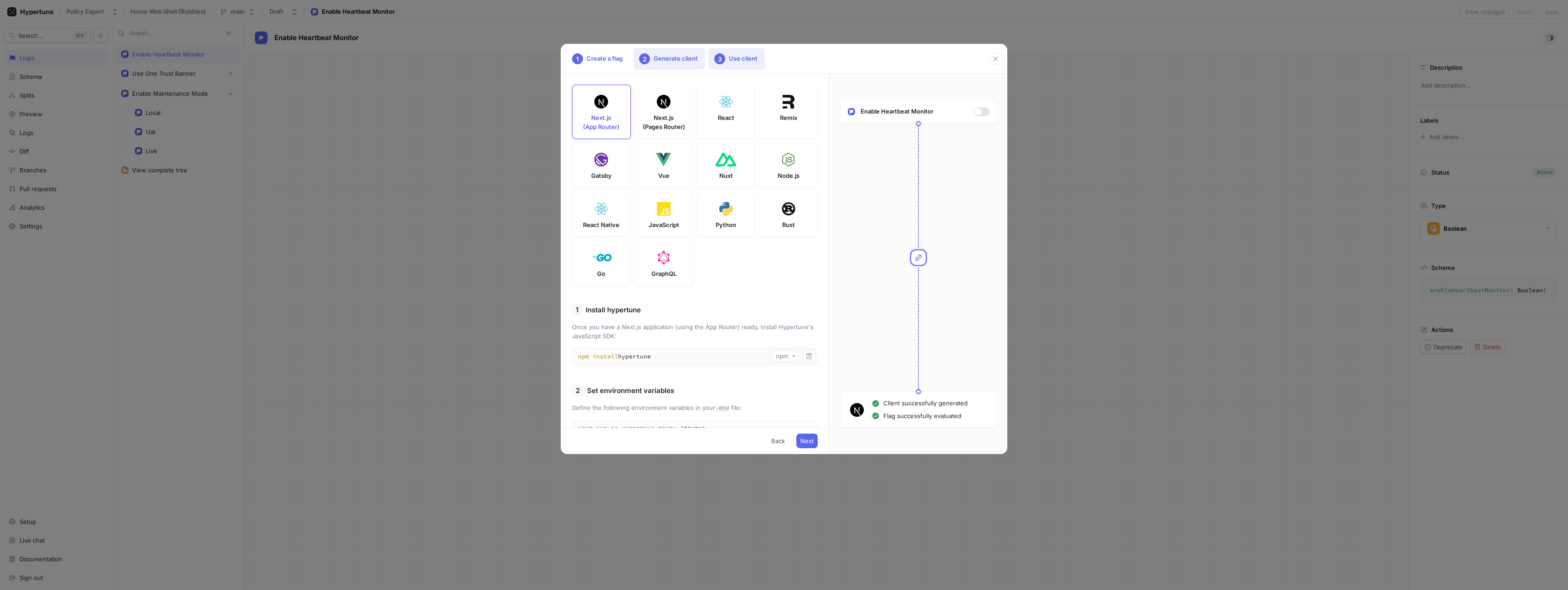 click on "3" at bounding box center (720, 59) 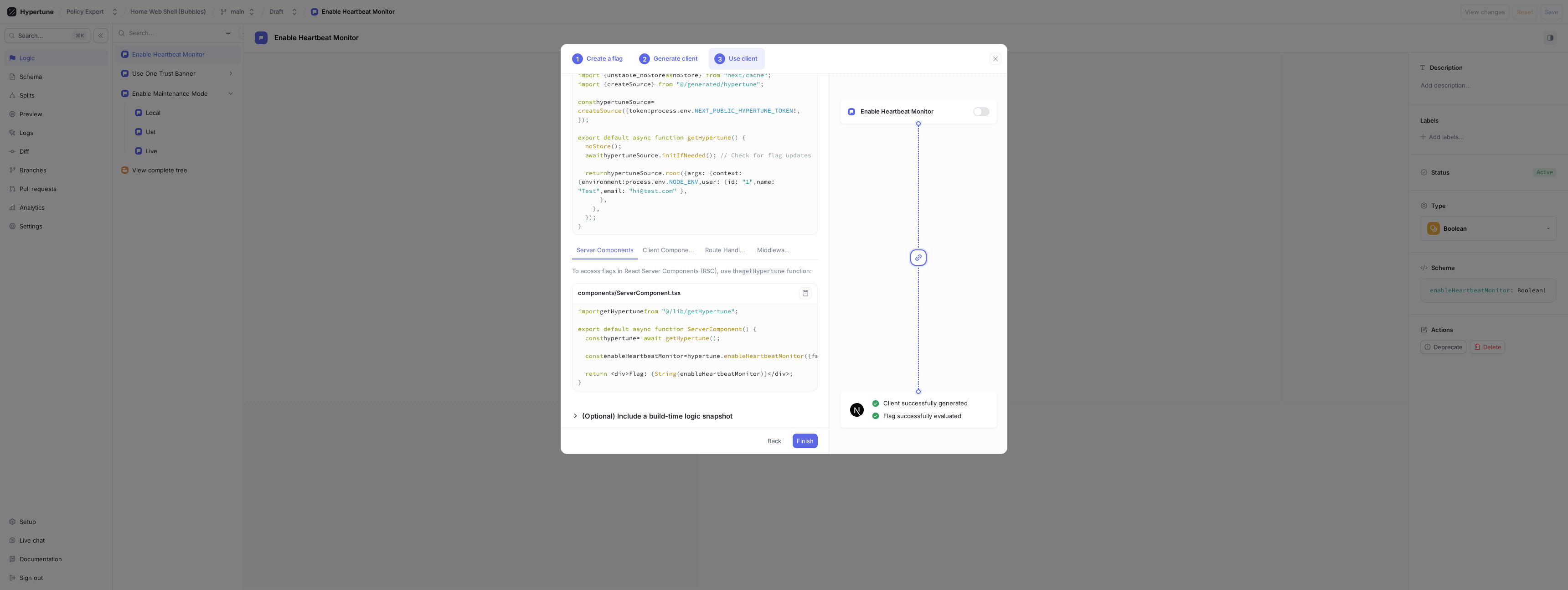 scroll, scrollTop: 171, scrollLeft: 0, axis: vertical 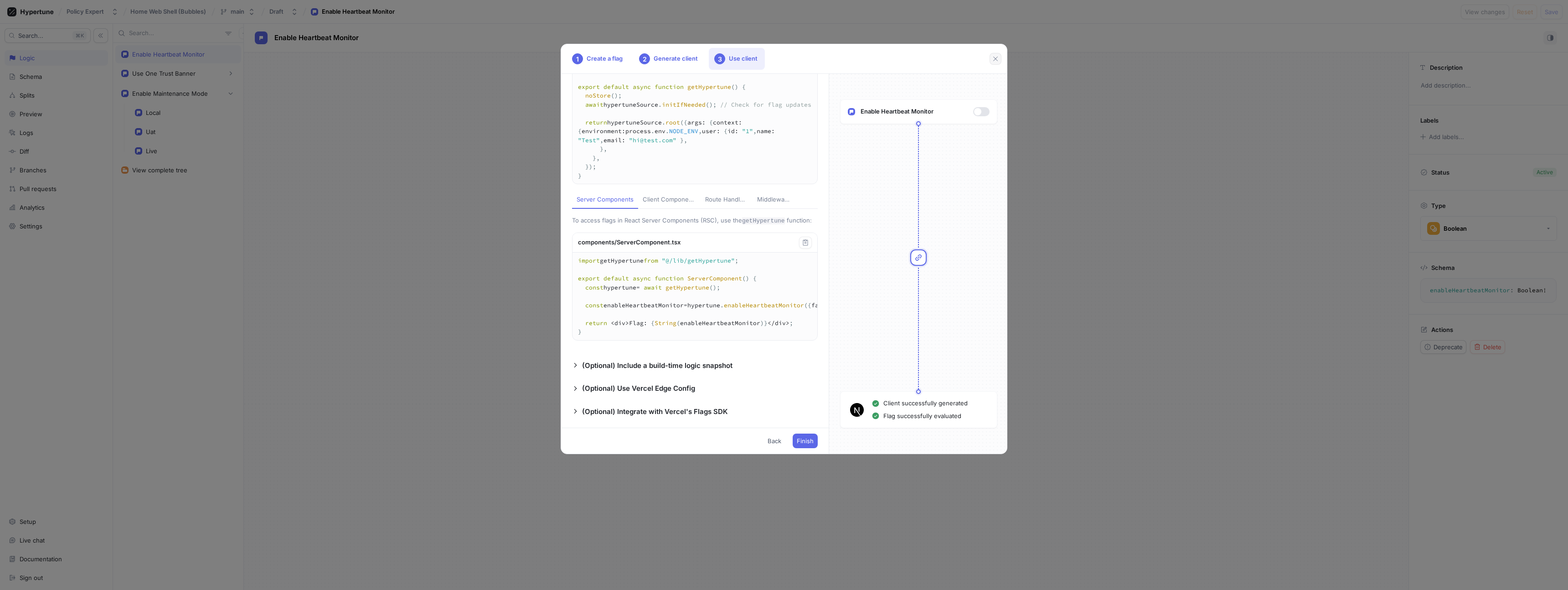 click 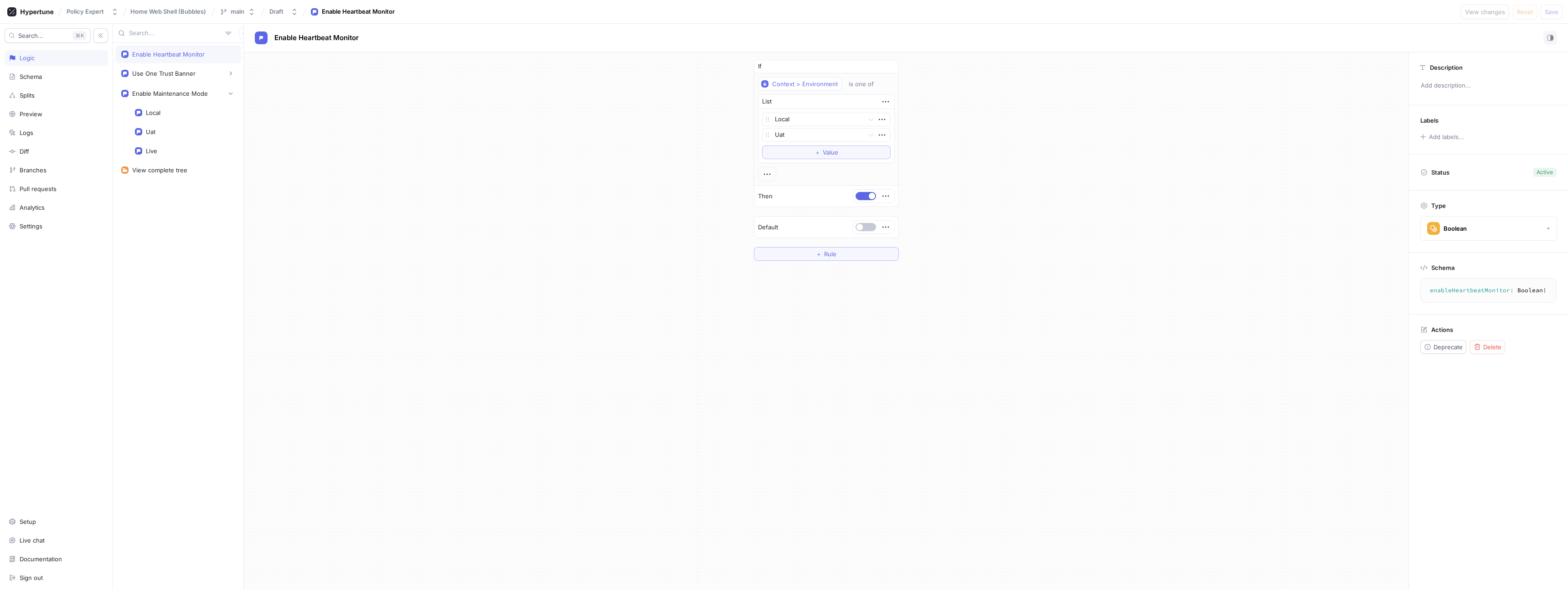 click on "Search... K Logic Schema Splits Preview Logs Diff Branches Pull requests Analytics Settings Setup Live chat Documentation Sign out" at bounding box center (57, 307) 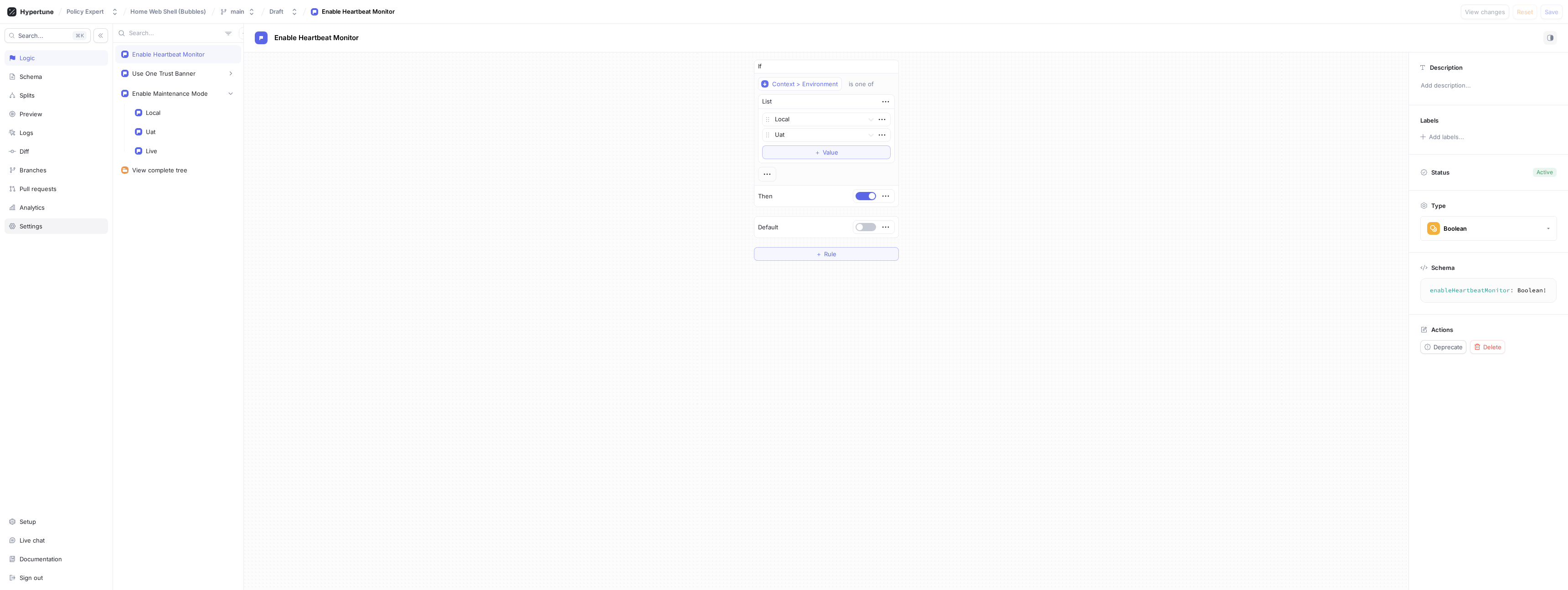 click on "Settings" at bounding box center [56, 226] 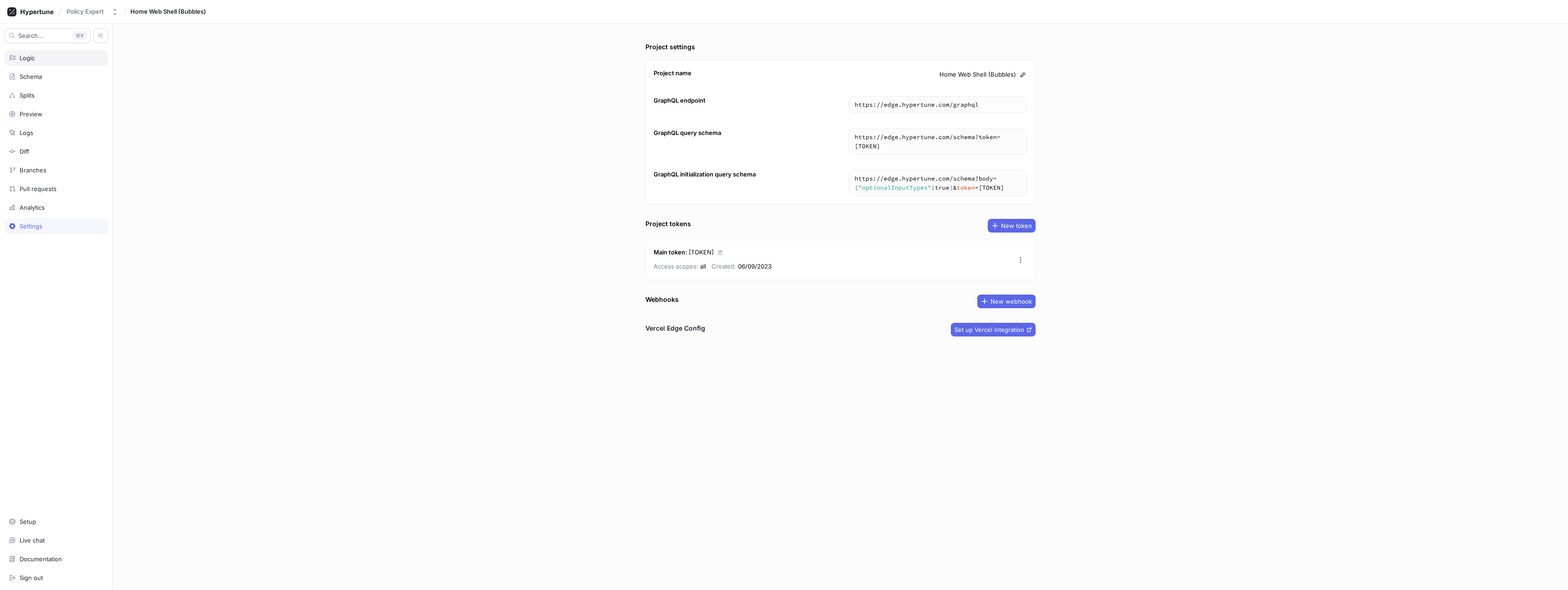 click on "Logic" at bounding box center [56, 58] 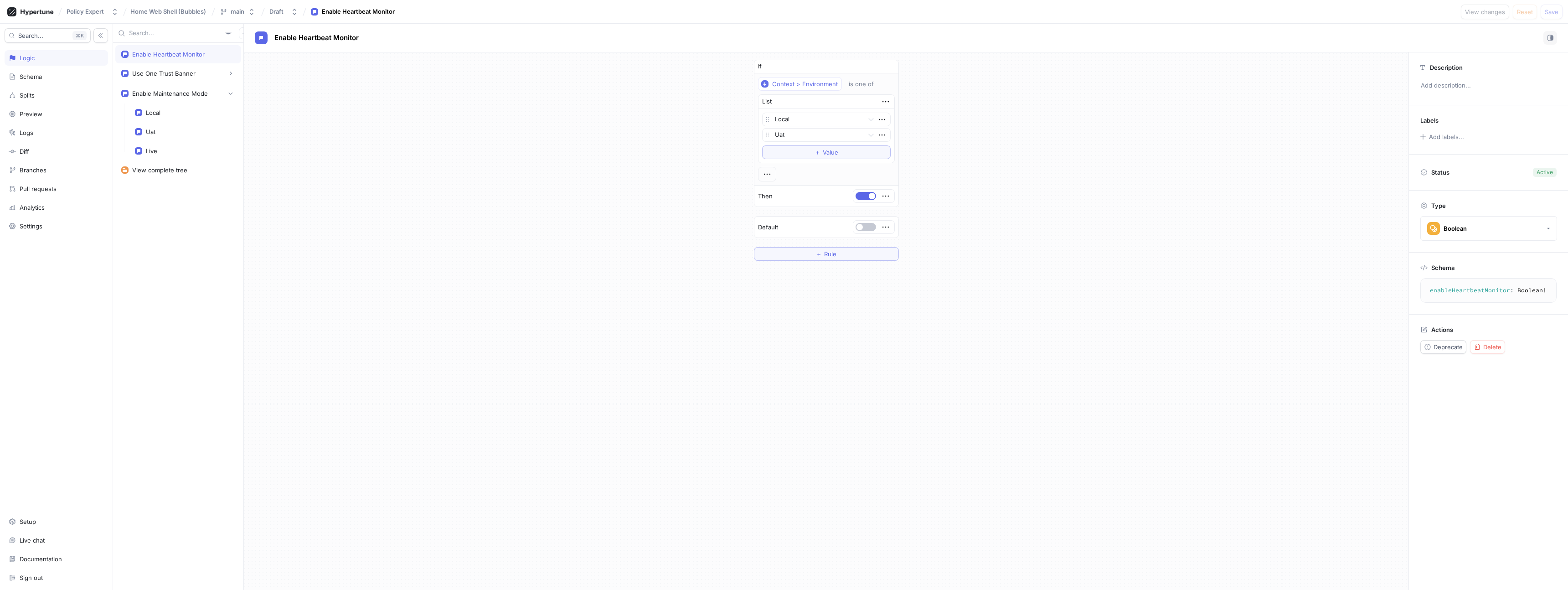 click on "If Context > Environment is one of List Local Uat
To pick up a draggable item, press the space bar.
While dragging, use the arrow keys to move the item.
Press space again to drop the item in its new position, or press escape to cancel.
＋ Value Then Default ＋ Rule" at bounding box center [826, 160] 